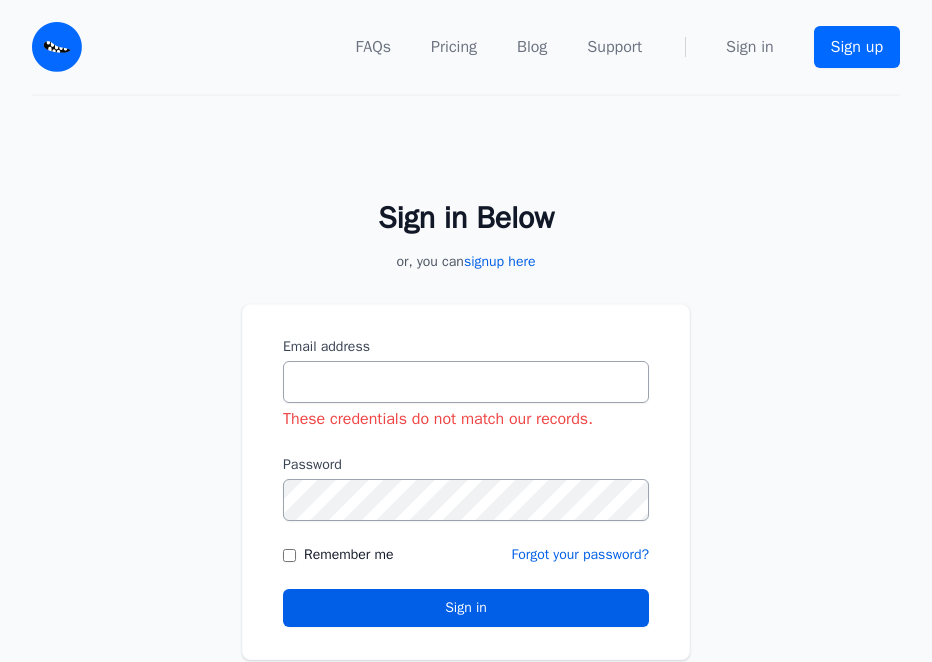 scroll, scrollTop: 0, scrollLeft: 0, axis: both 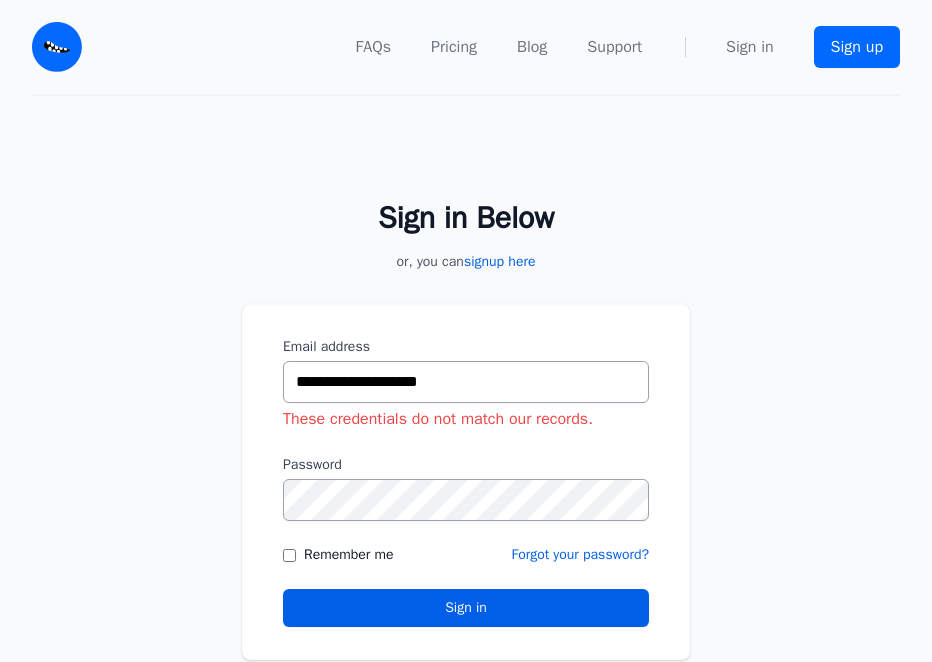 click on "Sign in Below
or, you can
signup here
Email address
[EMAIL]
These credentials do not match our records.
Password" at bounding box center (466, 418) 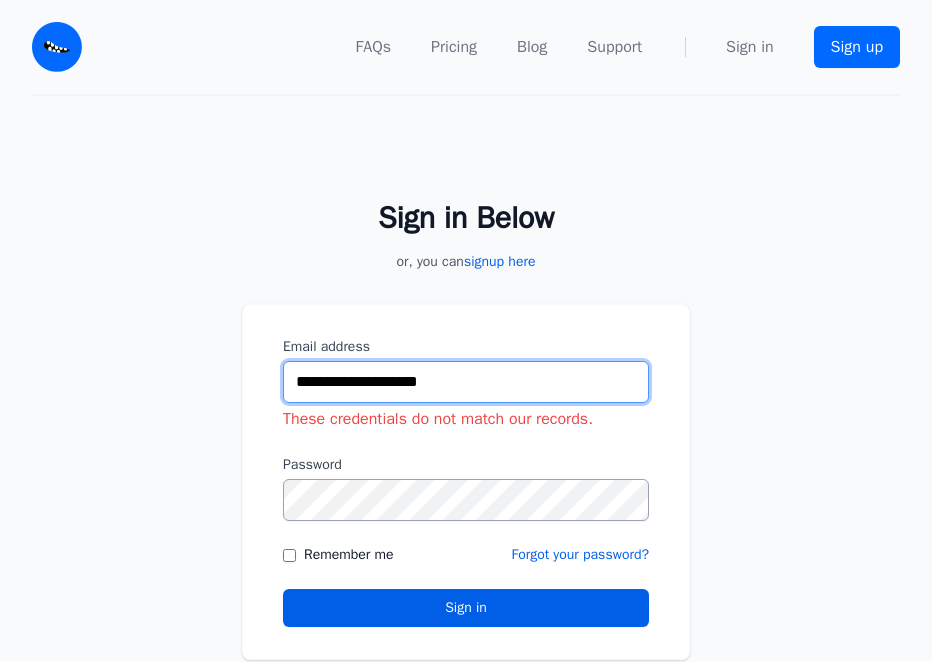 click on "**********" at bounding box center (466, 382) 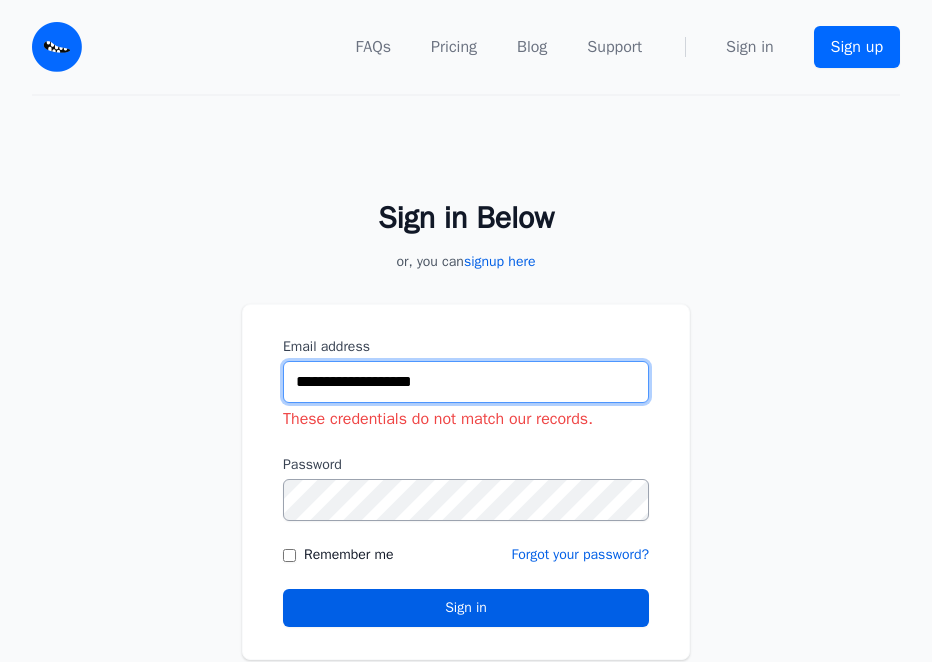 type on "**********" 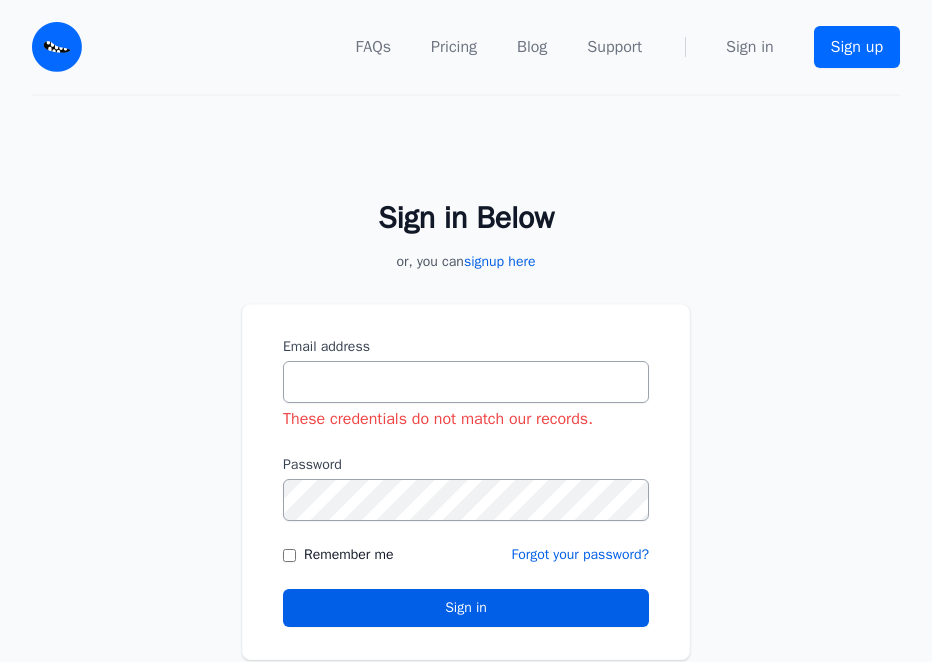 scroll, scrollTop: 0, scrollLeft: 0, axis: both 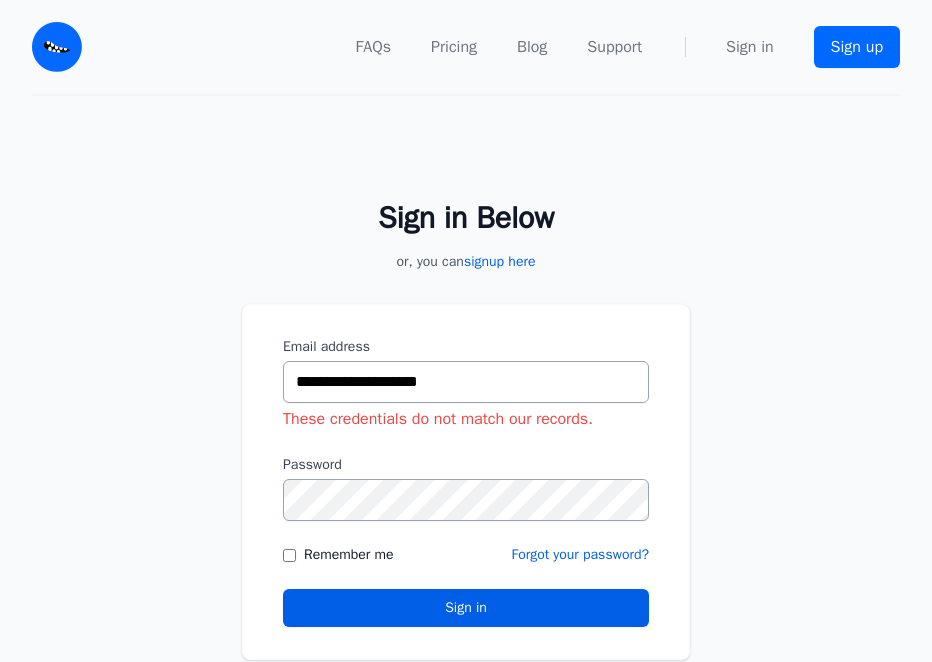 click on "**********" at bounding box center [466, 382] 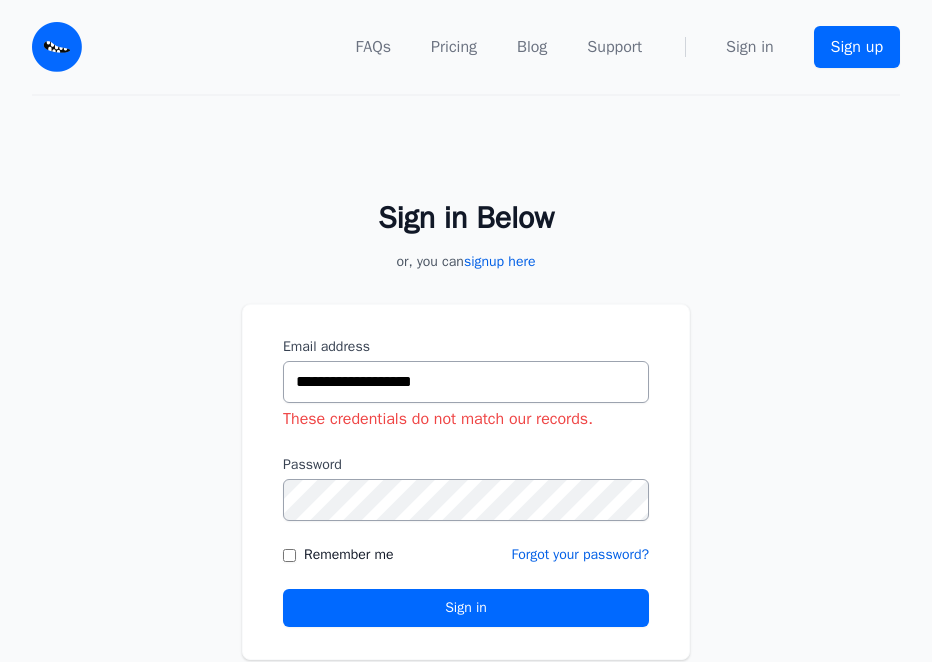 type on "**********" 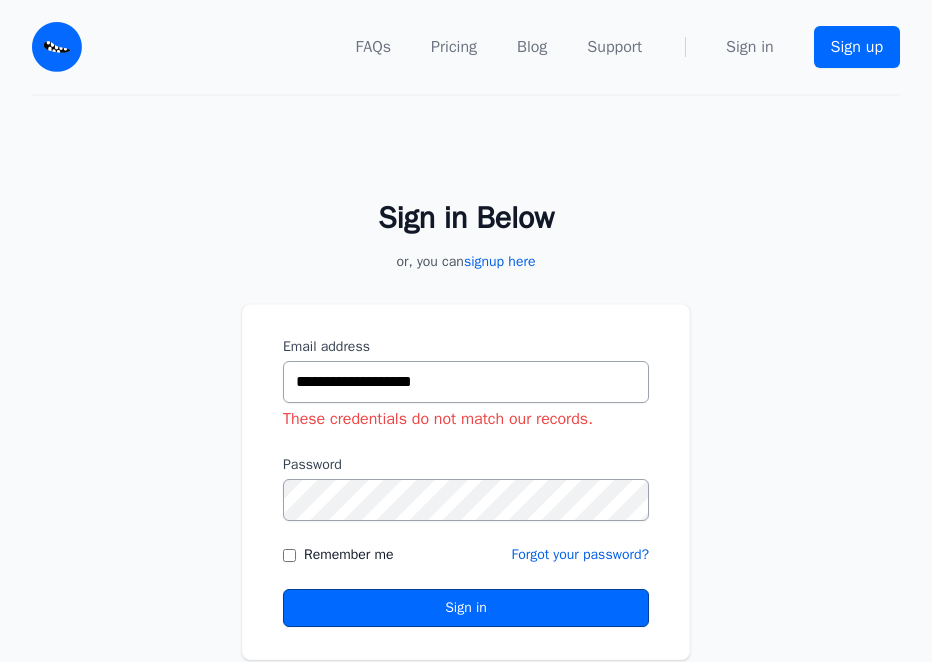 click on "Sign in" at bounding box center [466, 608] 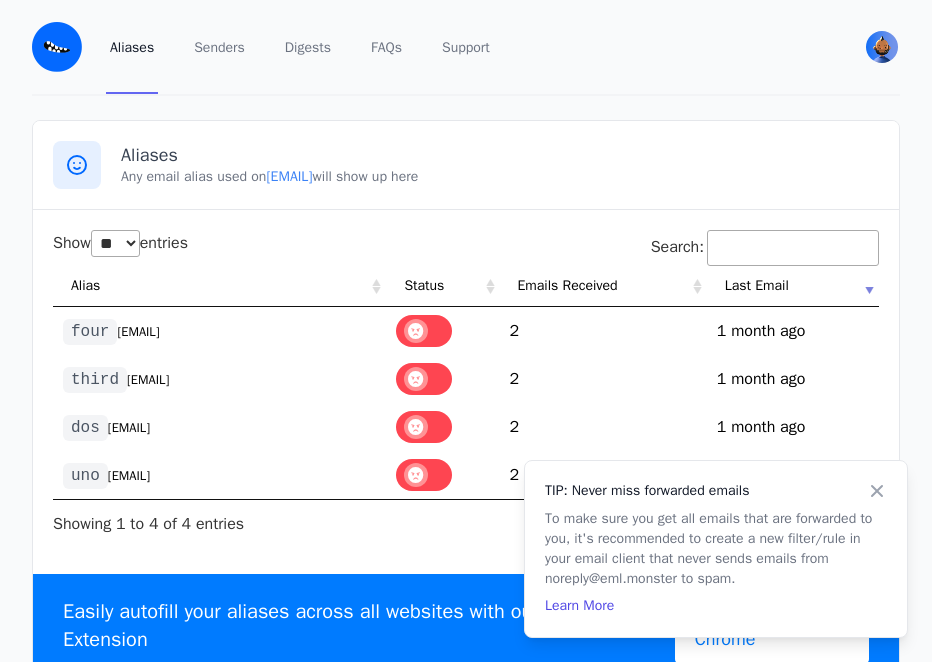 select on "**" 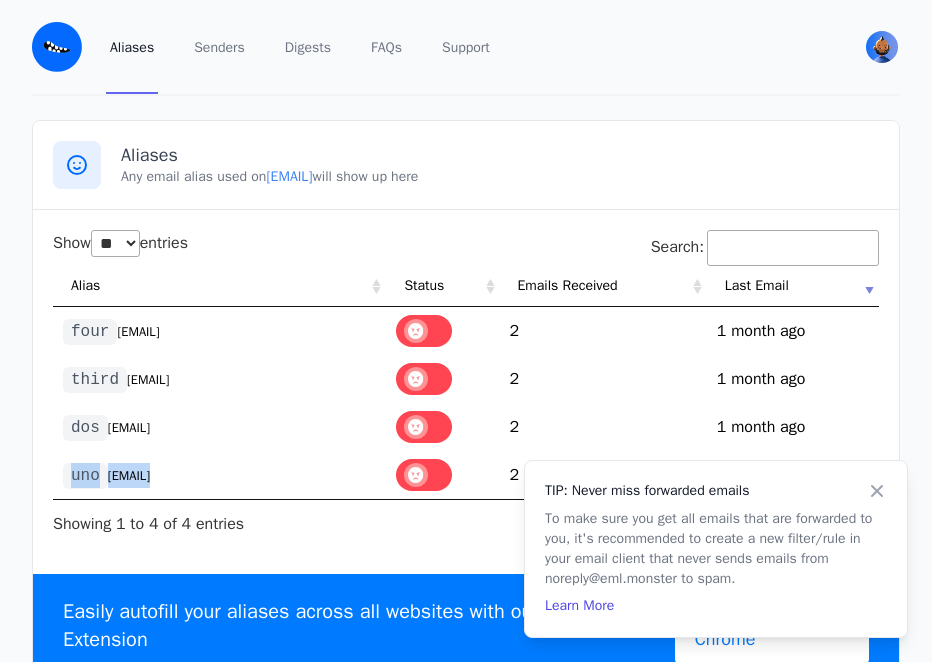 click on "@monddirth.eml.monster" at bounding box center [129, 476] 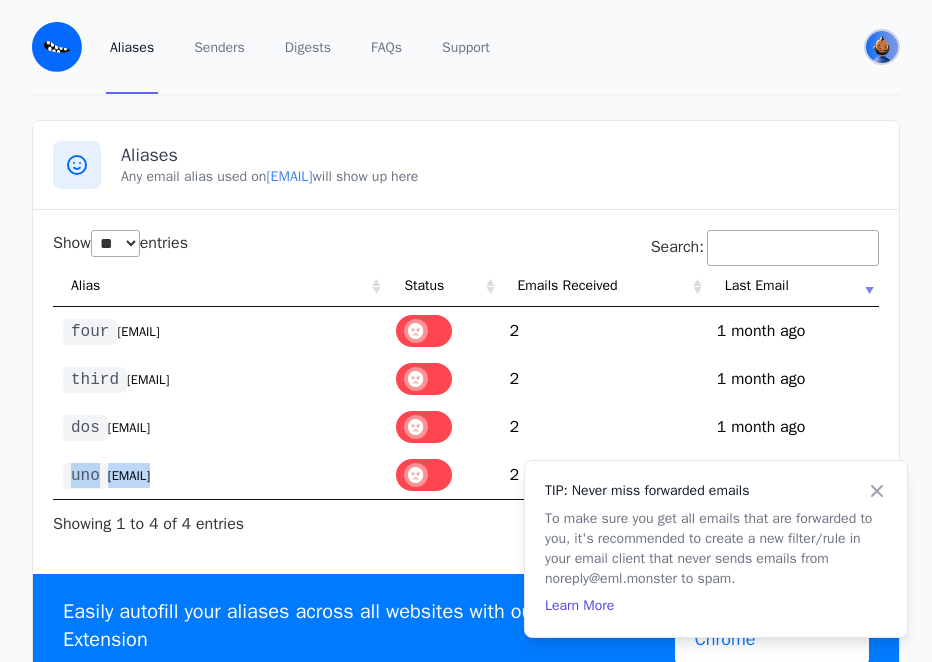 click at bounding box center (882, 47) 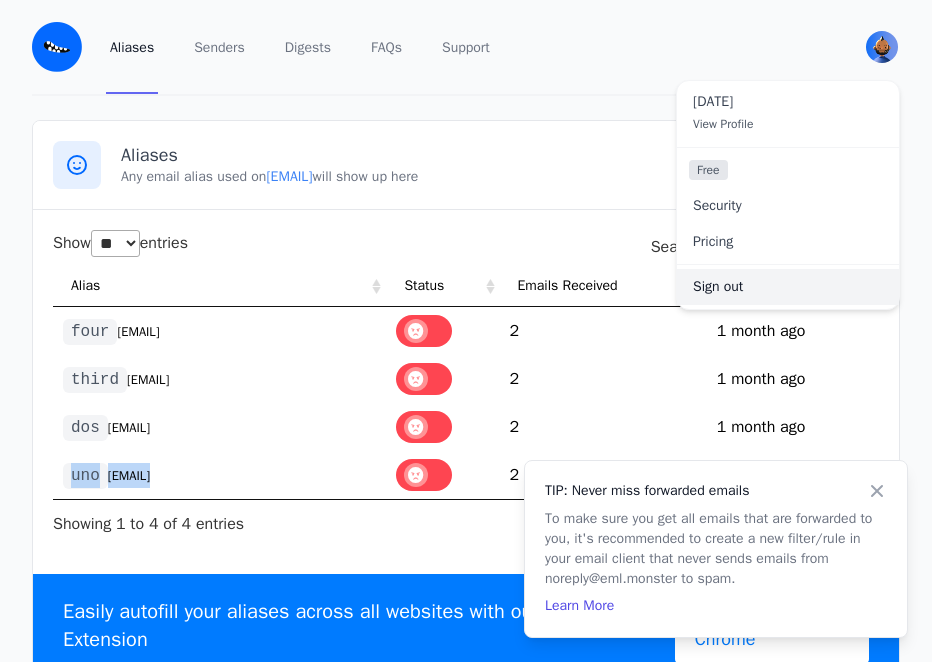 click on "Sign out" at bounding box center [788, 287] 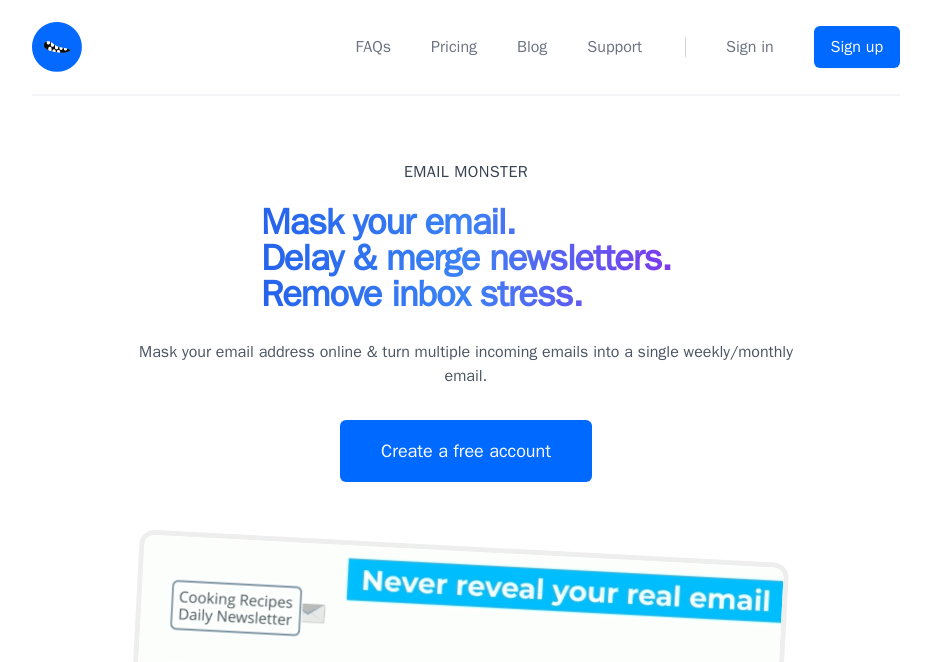 scroll, scrollTop: 0, scrollLeft: 0, axis: both 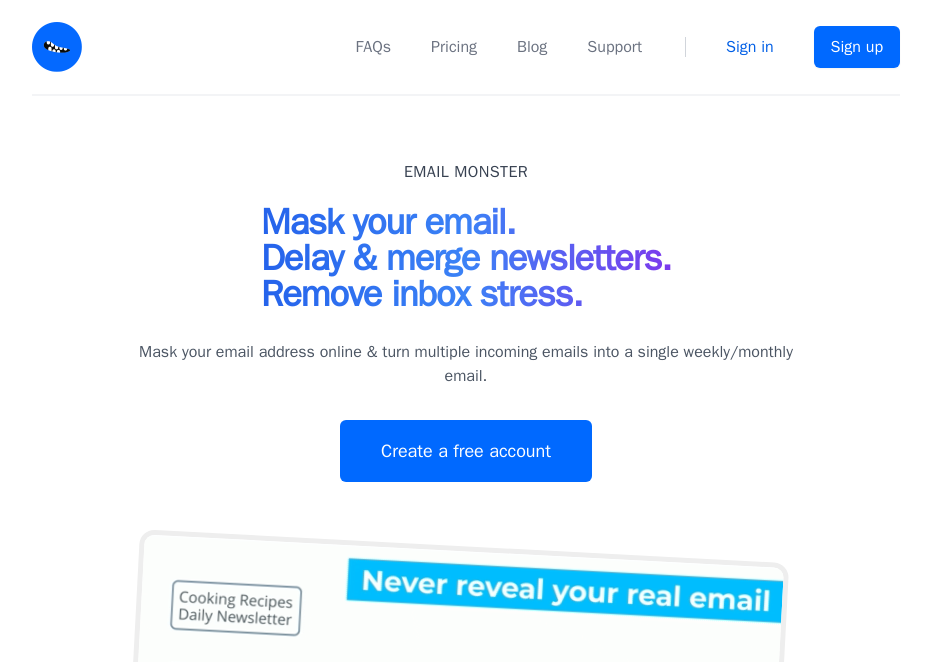 click on "Sign in" at bounding box center [750, 47] 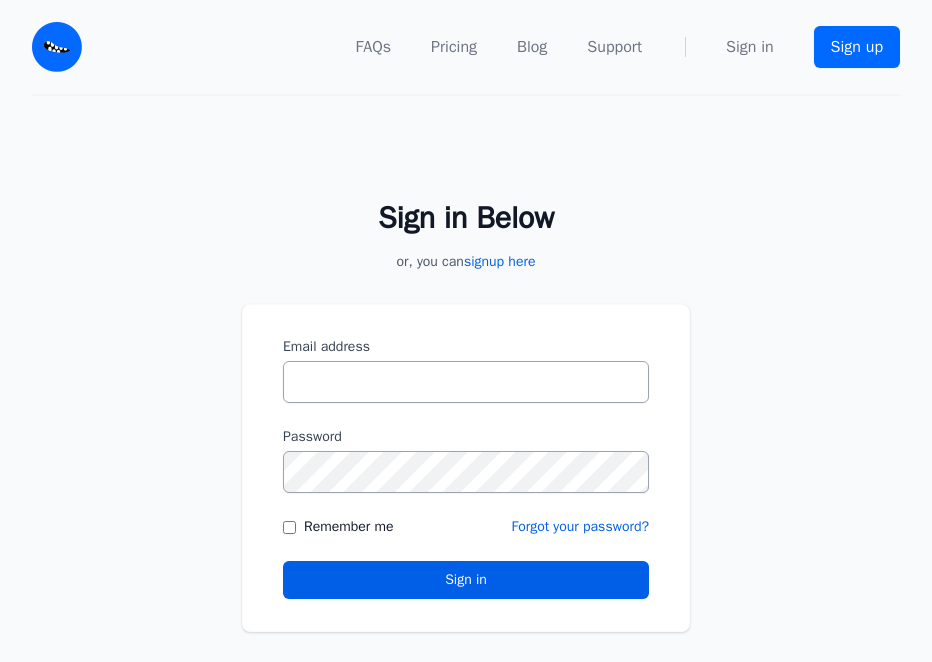 scroll, scrollTop: 0, scrollLeft: 0, axis: both 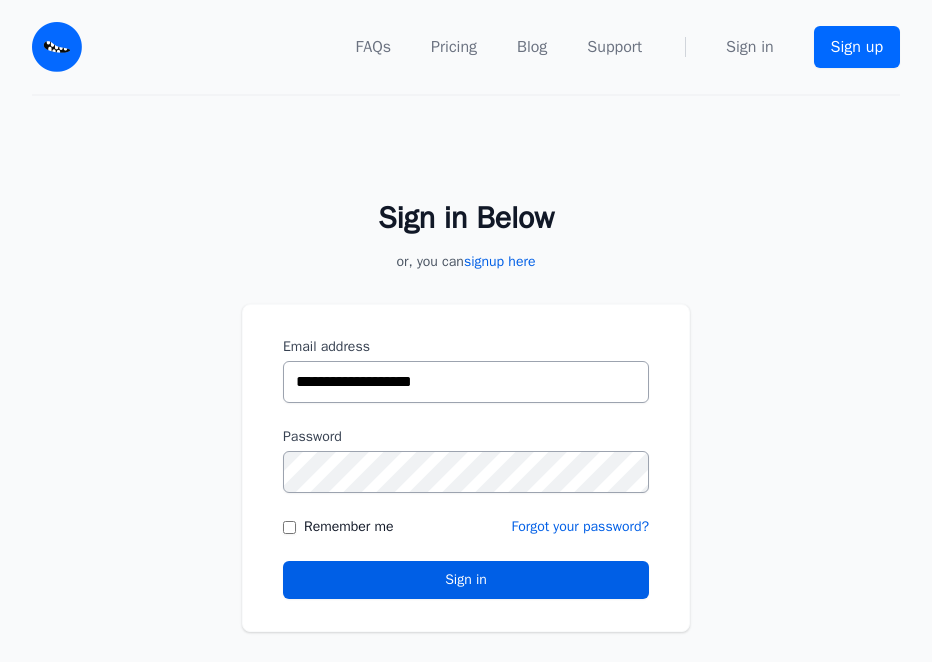 click on "**********" at bounding box center (466, 382) 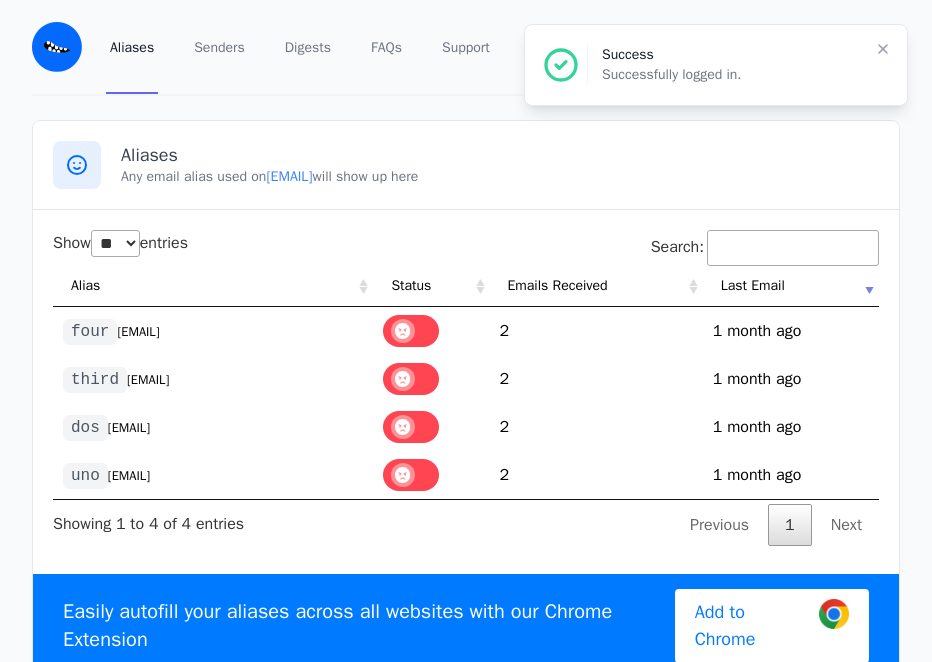select on "**" 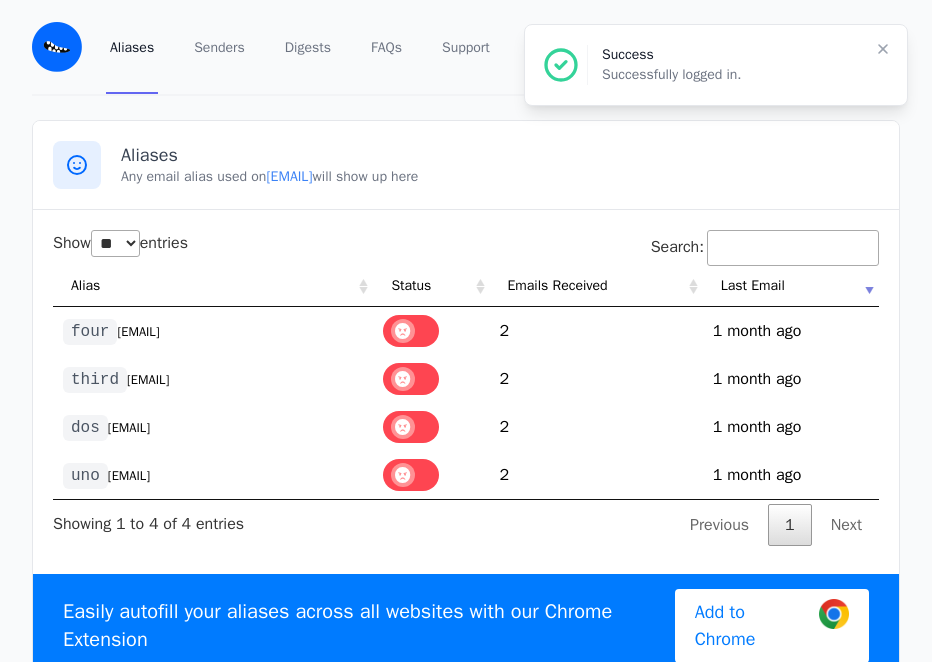 click on "[EMAIL]" at bounding box center [129, 476] 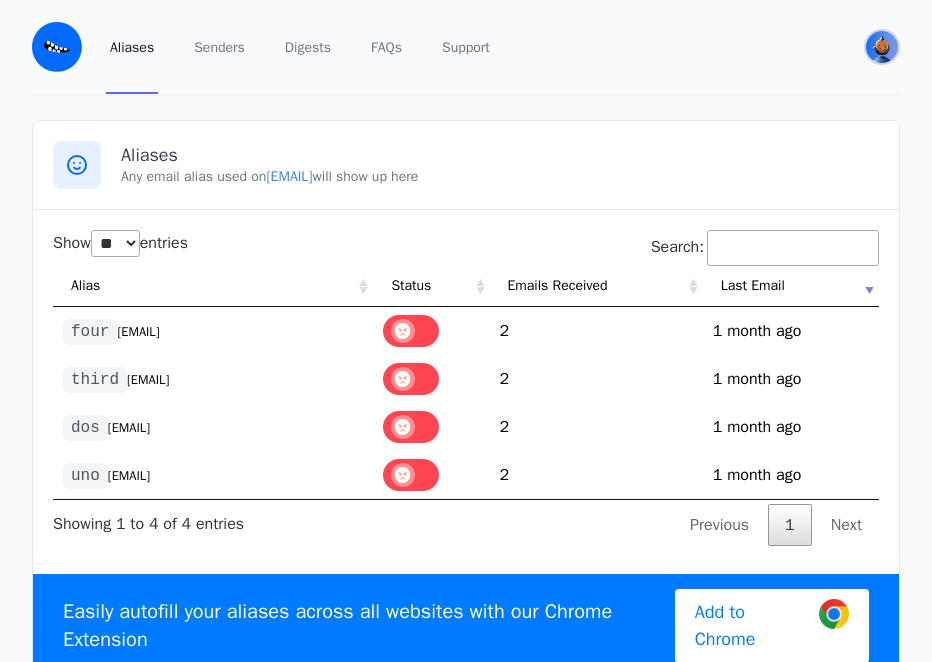 drag, startPoint x: 872, startPoint y: 52, endPoint x: 853, endPoint y: 102, distance: 53.488316 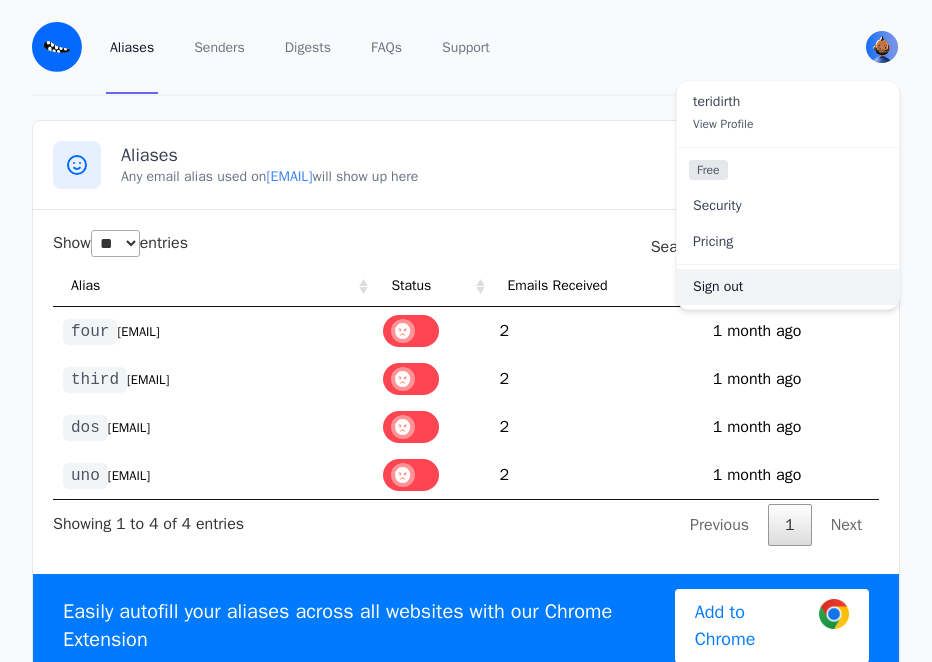click on "Sign out" at bounding box center (788, 287) 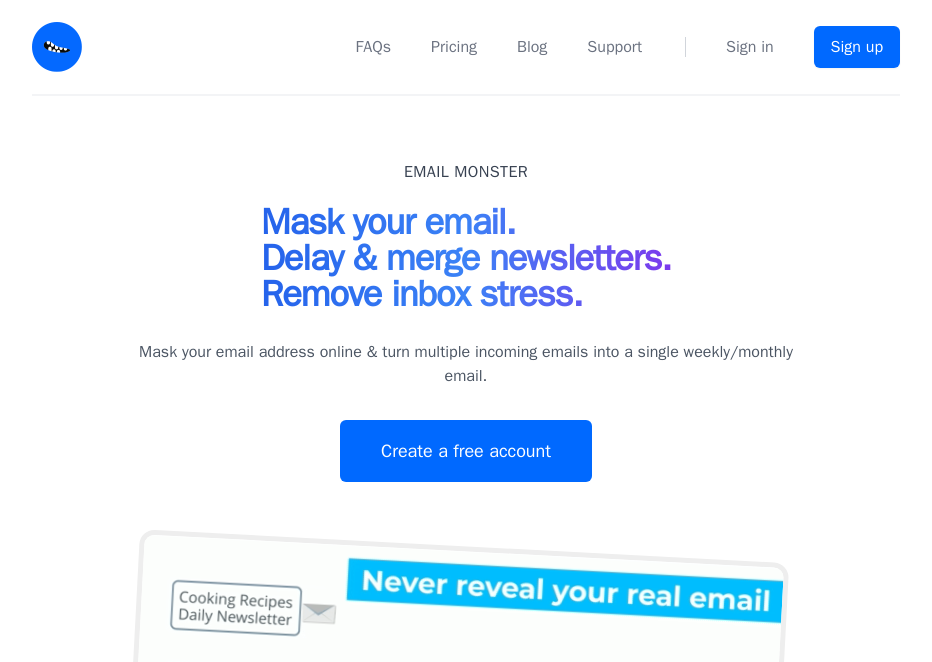 scroll, scrollTop: 0, scrollLeft: 0, axis: both 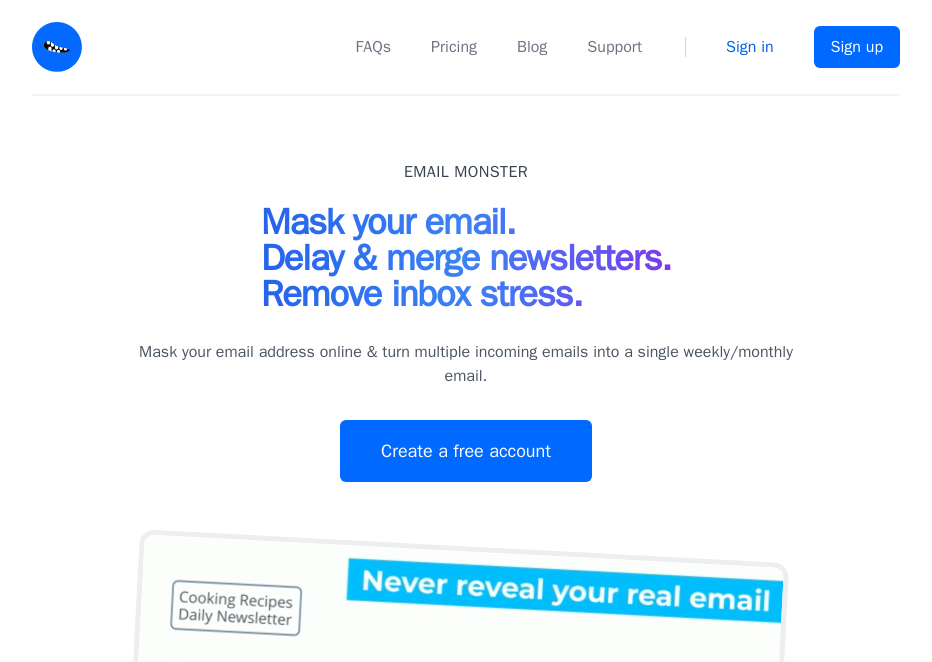 click on "Sign in" at bounding box center [750, 47] 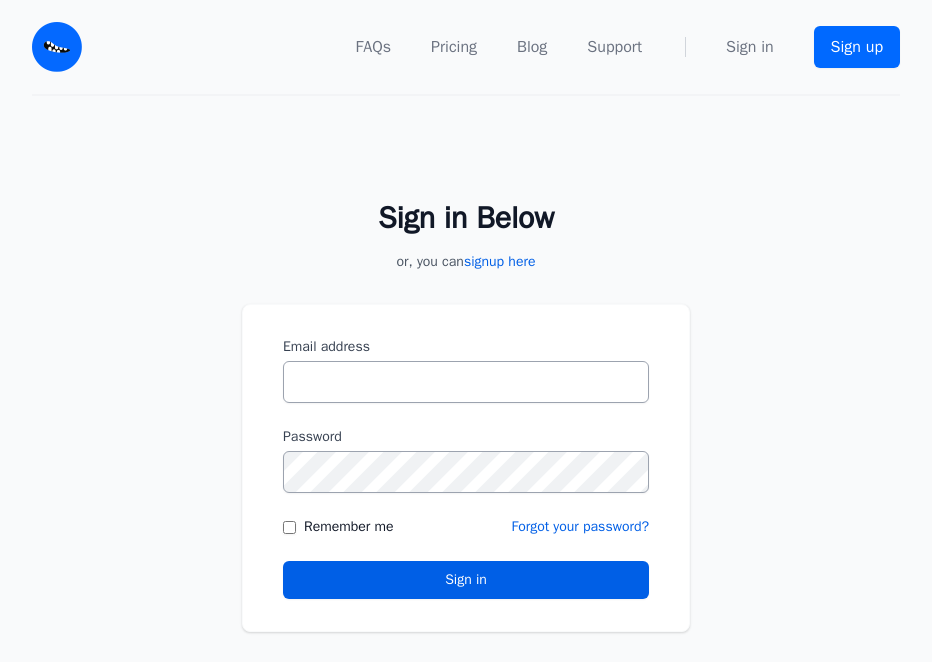 scroll, scrollTop: 0, scrollLeft: 0, axis: both 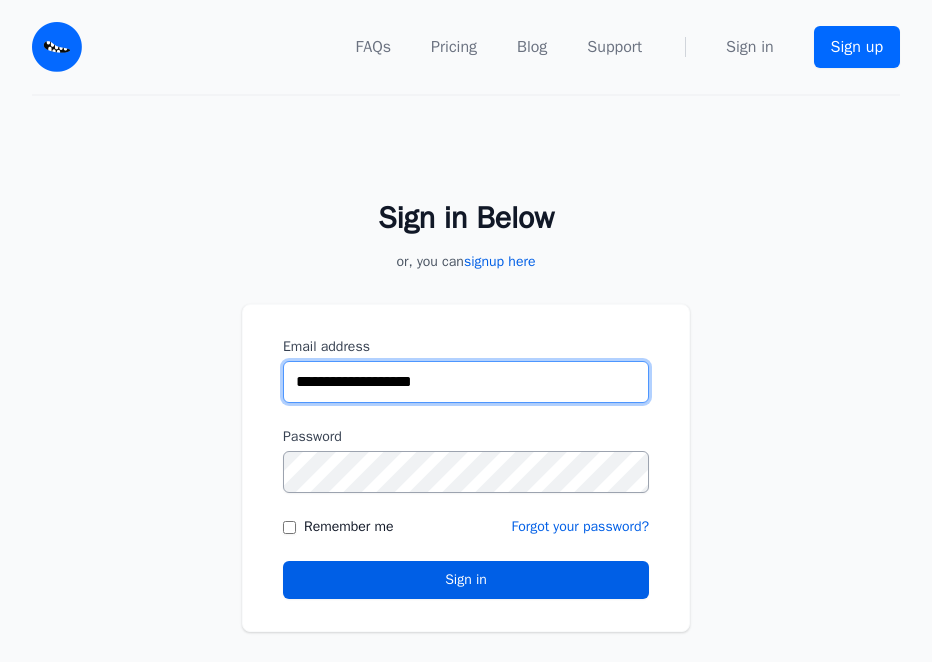click on "**********" at bounding box center [466, 382] 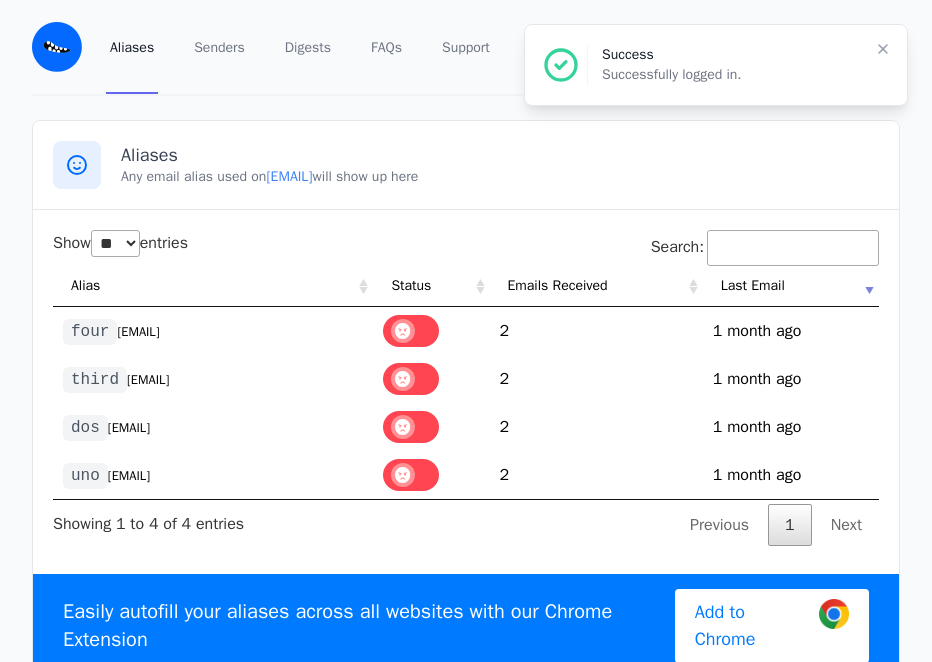 select on "**" 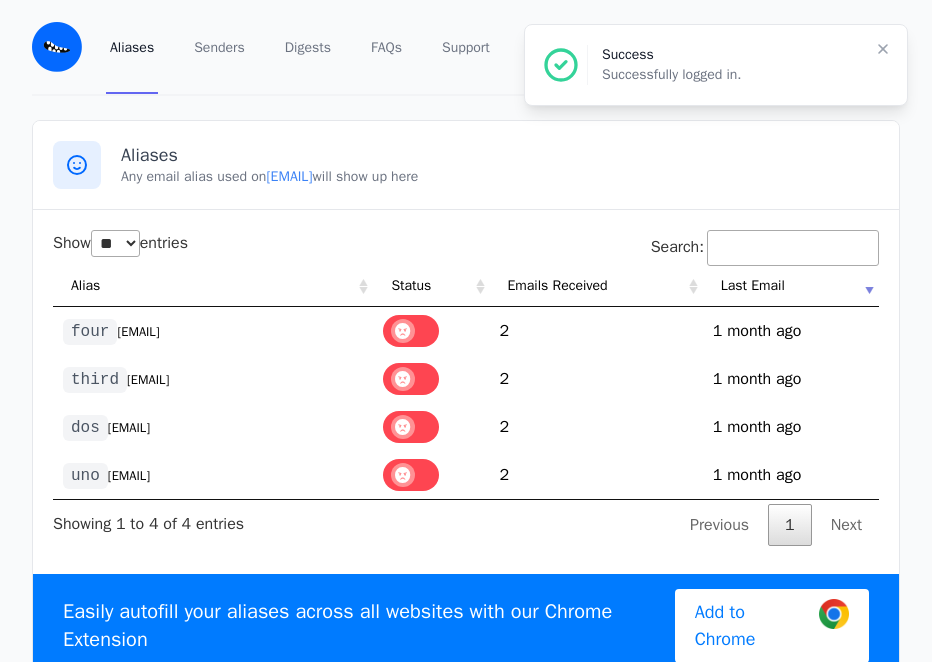 click on "uno @teridirth.eml.monster" at bounding box center (213, 475) 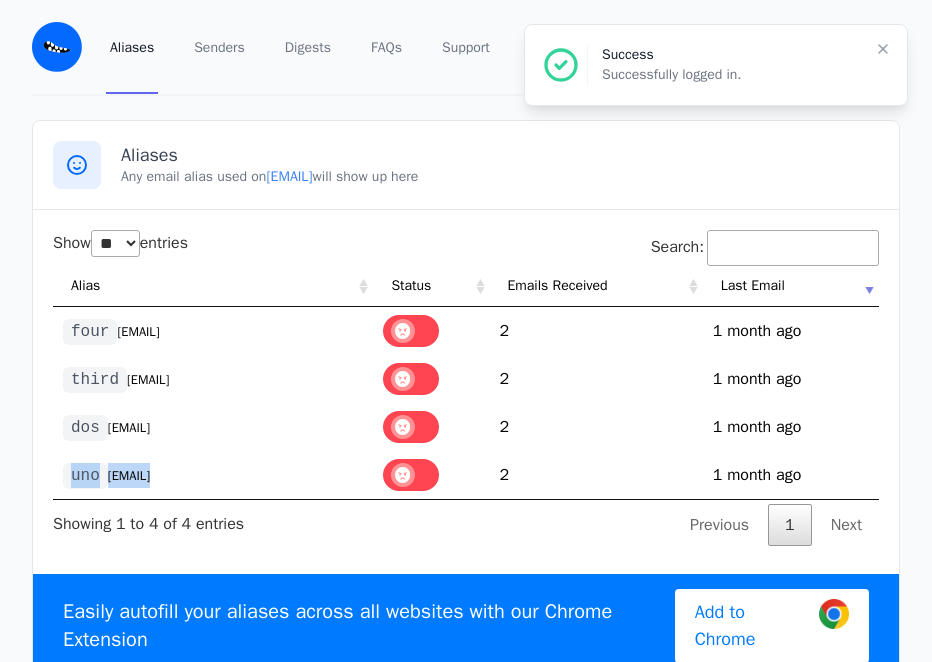 click on "@teridirth.eml.monster" at bounding box center (129, 476) 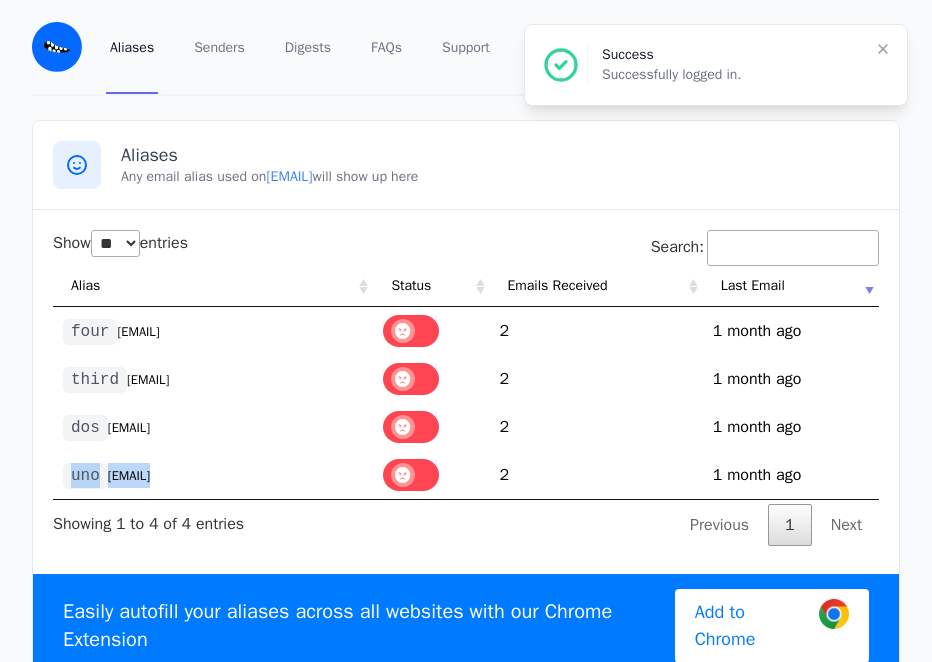 copy on "uno @teridirth.eml.monster" 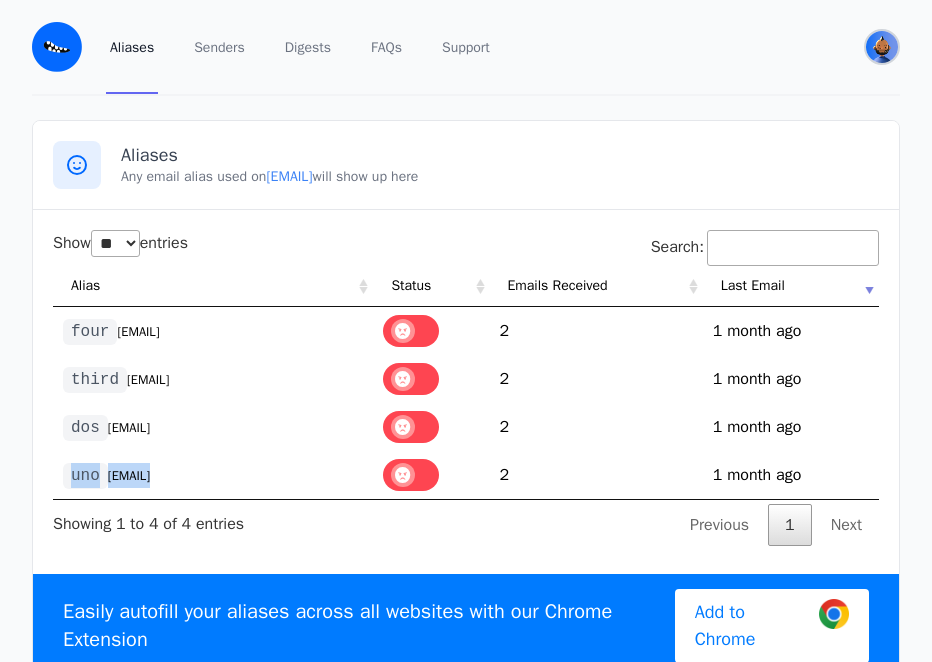 click at bounding box center (882, 47) 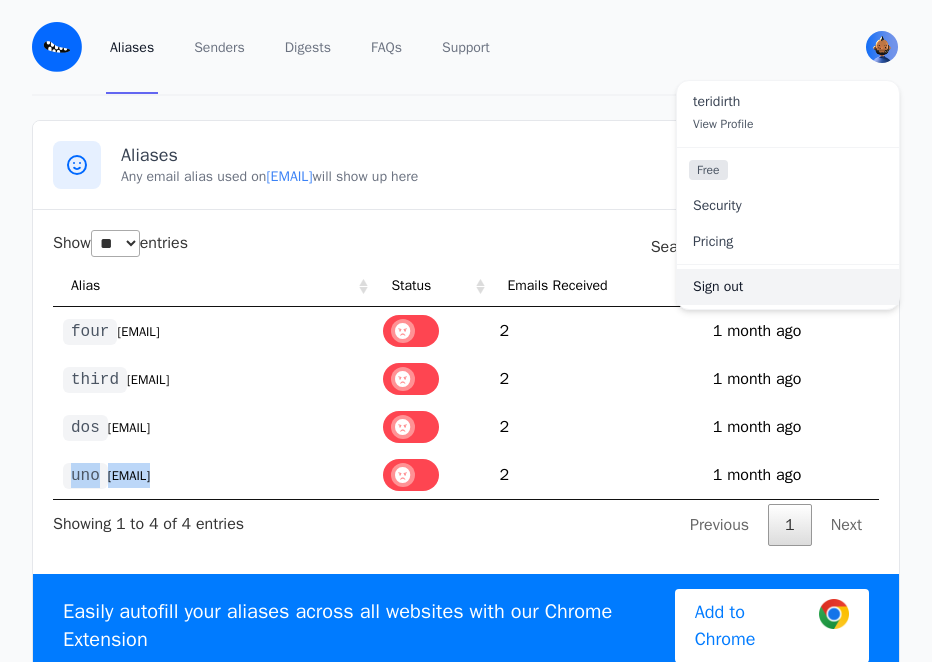 click on "Sign out" at bounding box center (788, 287) 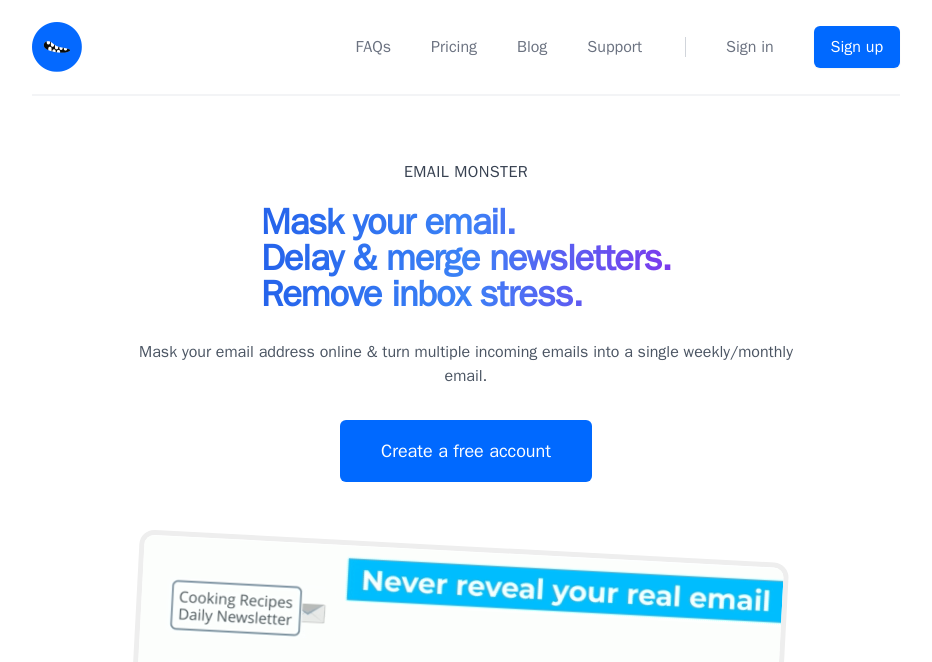 scroll, scrollTop: 0, scrollLeft: 0, axis: both 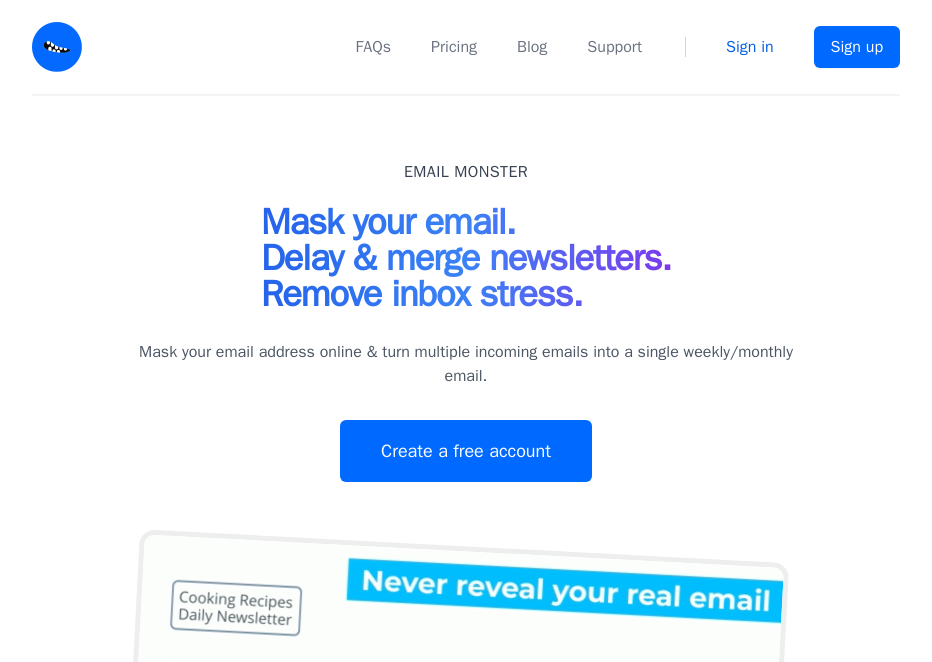 click on "Sign in" at bounding box center (750, 47) 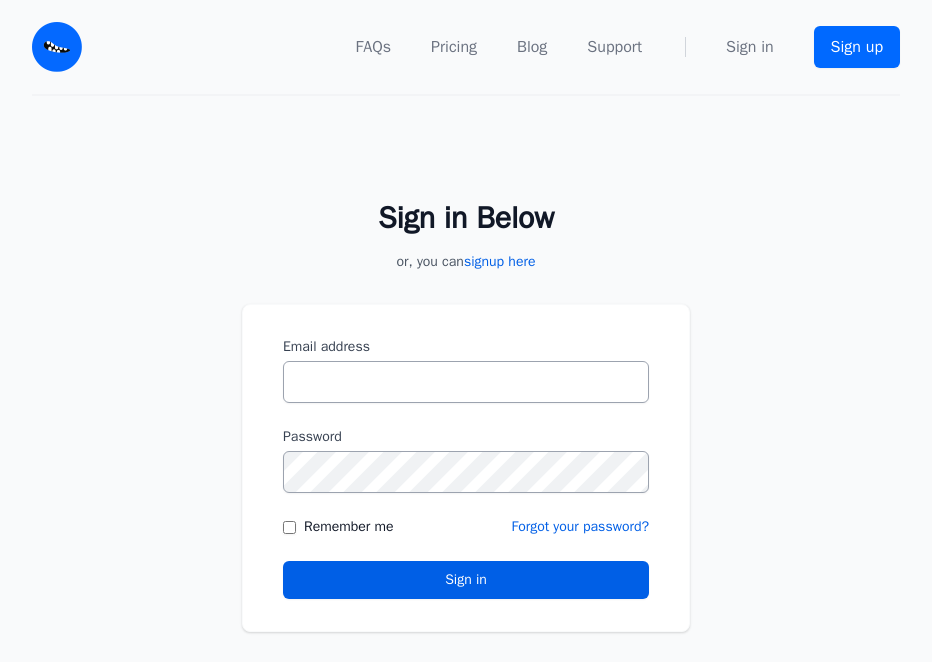 scroll, scrollTop: 0, scrollLeft: 0, axis: both 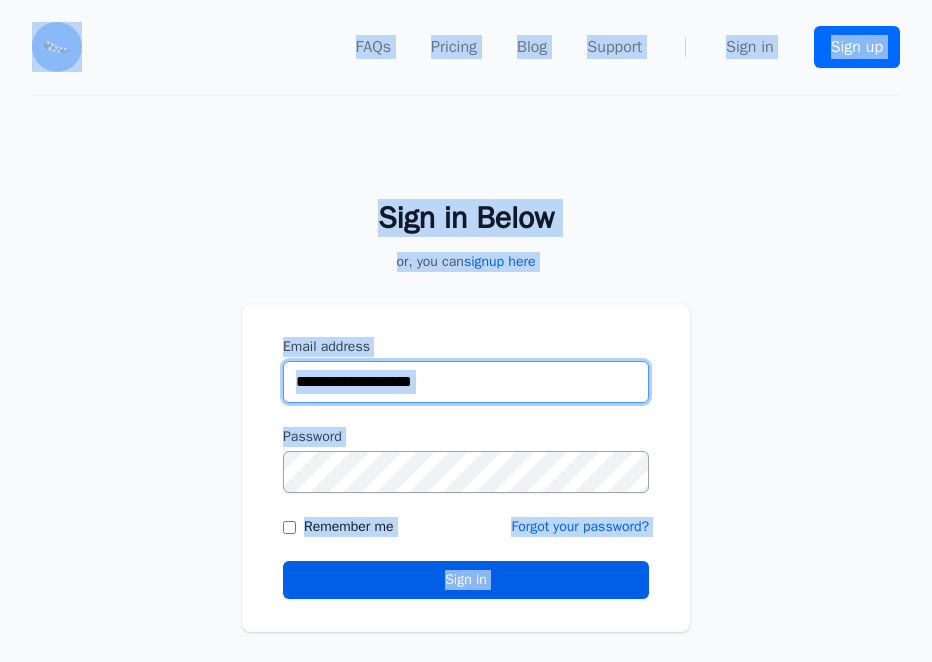 click on "**********" at bounding box center [466, 382] 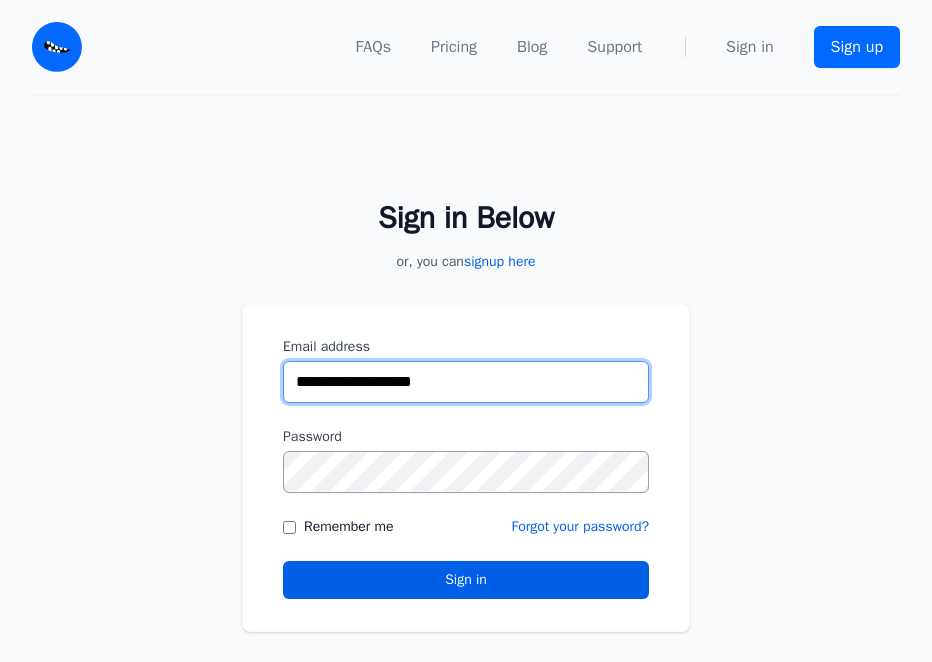 paste 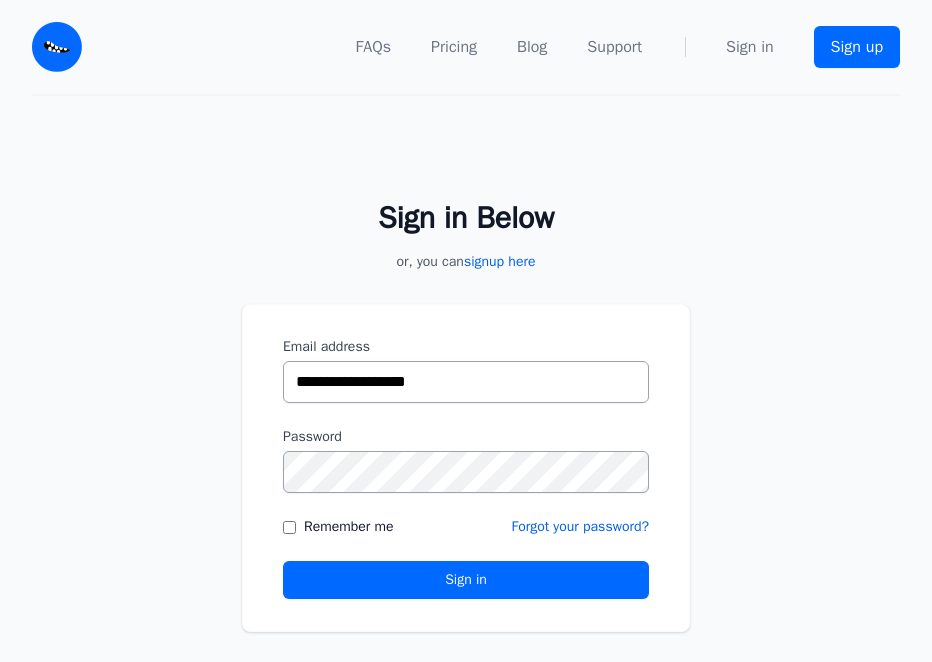 type on "**********" 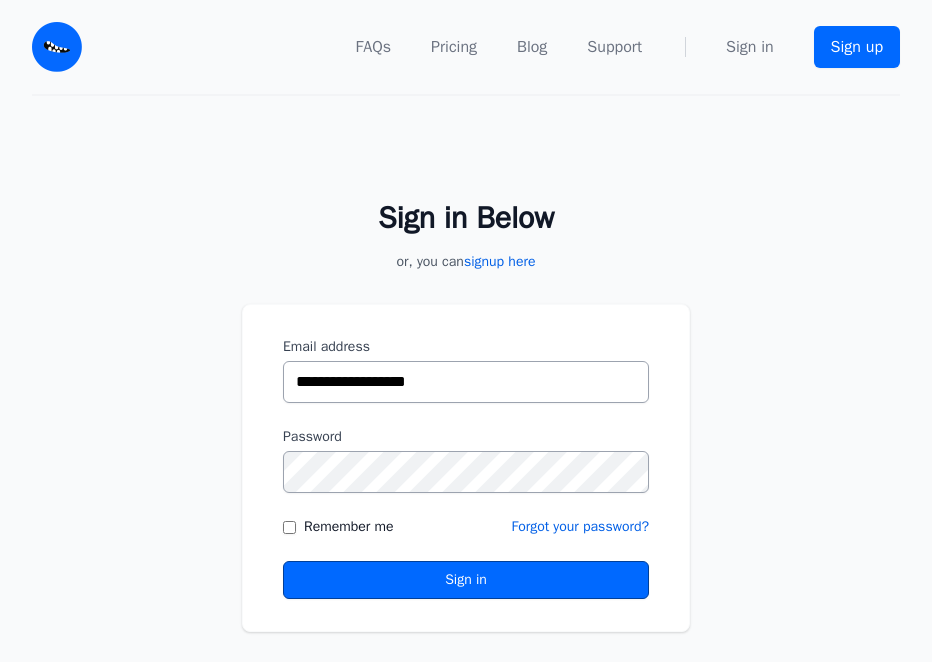 click on "Sign in" at bounding box center (466, 580) 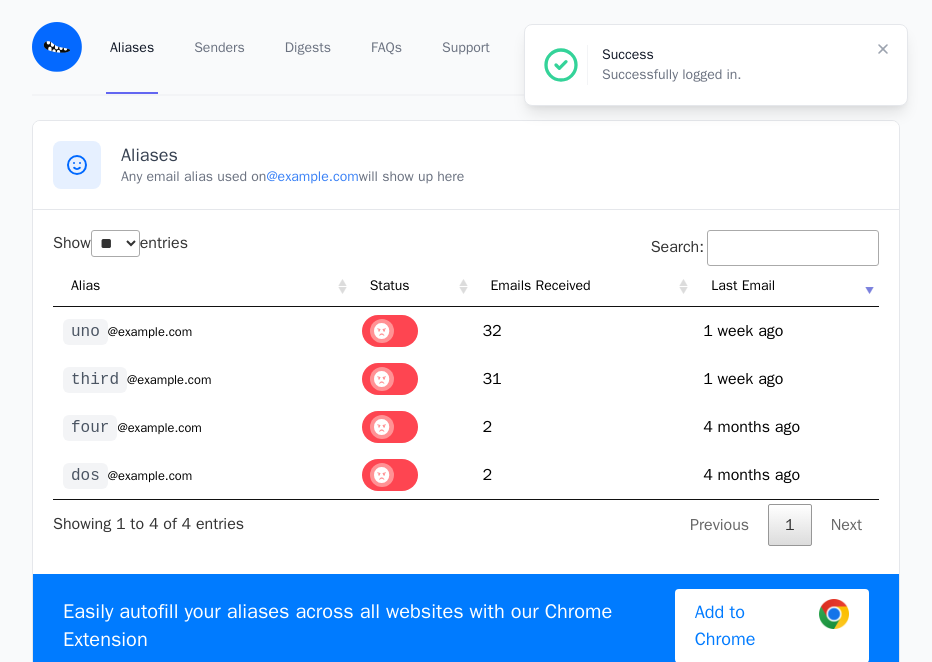 select on "**" 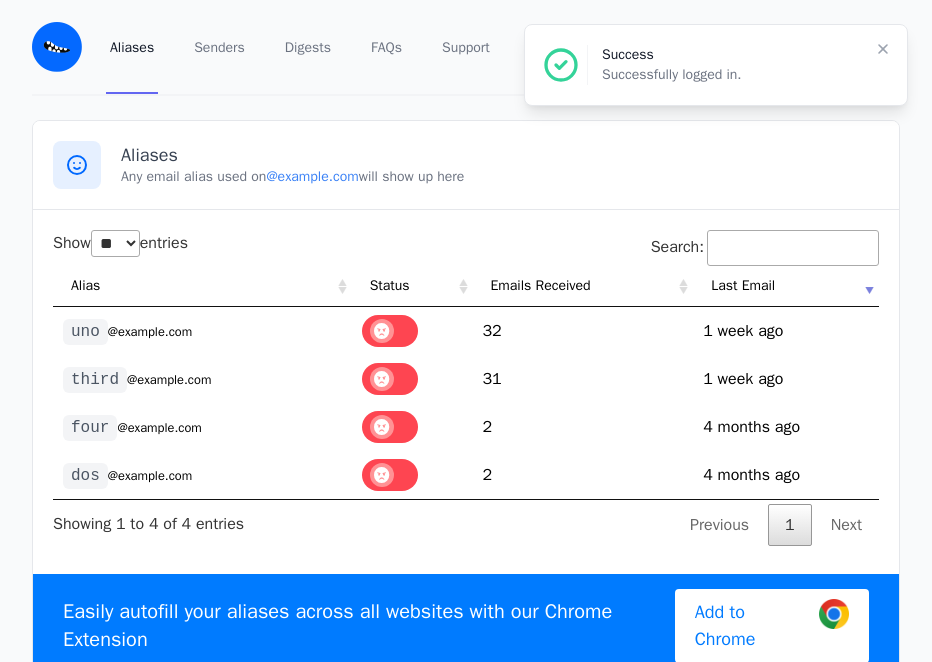 click on "@example.com" at bounding box center [150, 476] 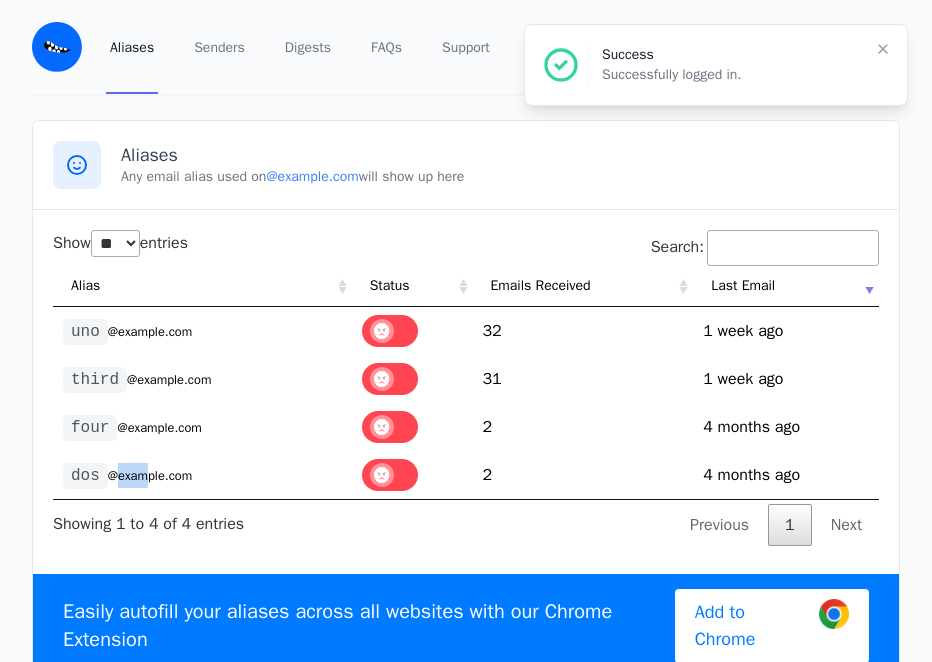 click on "@example.com" at bounding box center [150, 476] 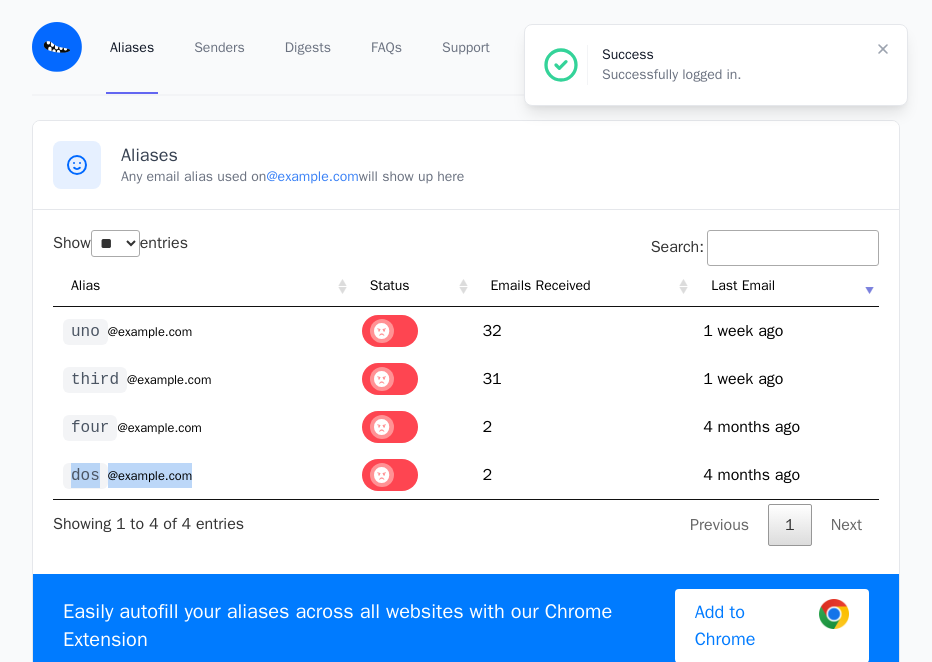 click on "@example.com" at bounding box center (150, 476) 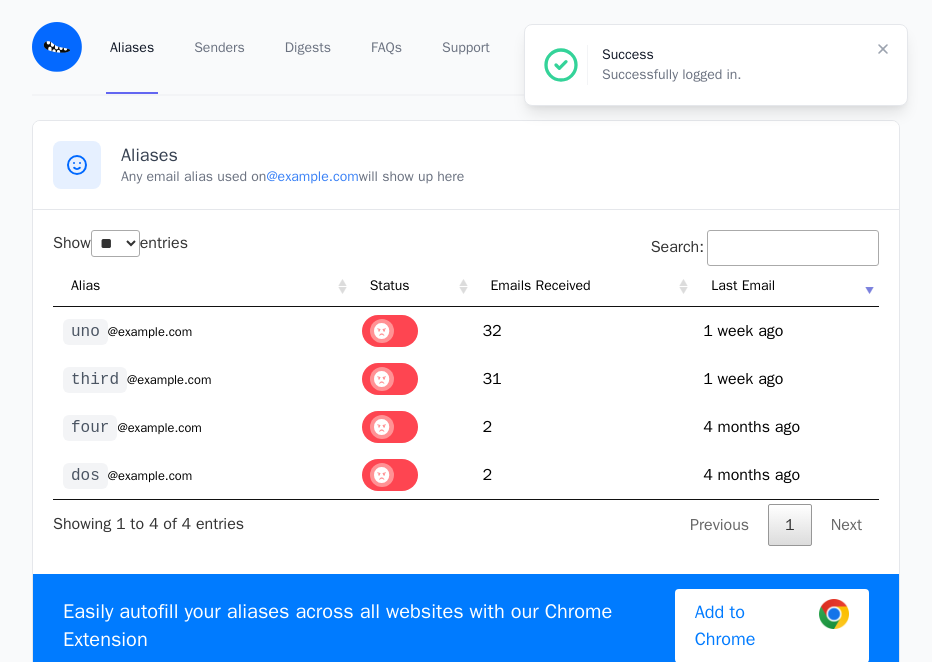 drag, startPoint x: 122, startPoint y: 472, endPoint x: 102, endPoint y: 332, distance: 141.42136 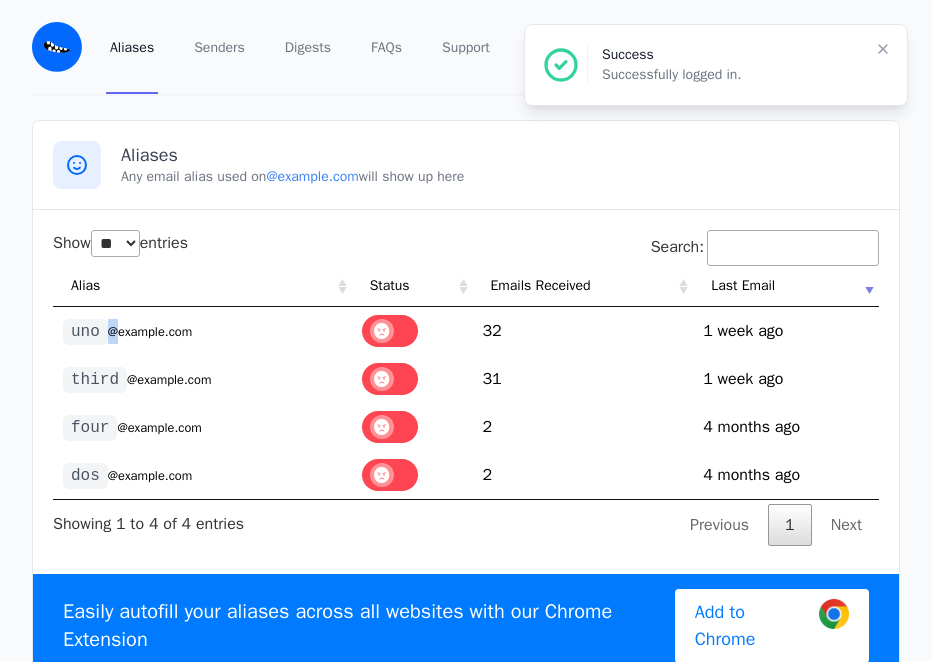 click on "uno" at bounding box center (85, 332) 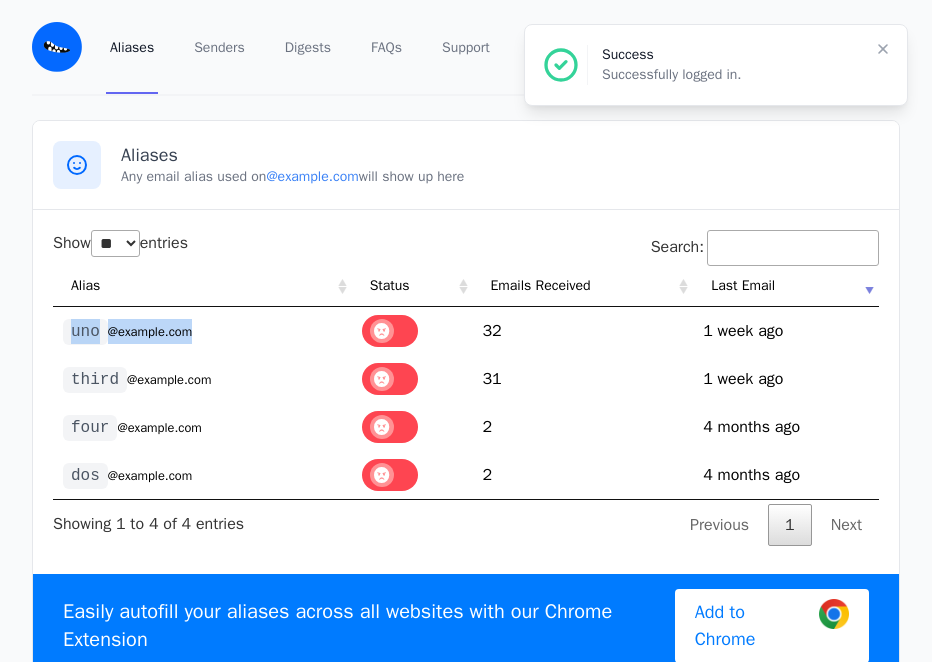 click on "uno" at bounding box center [85, 332] 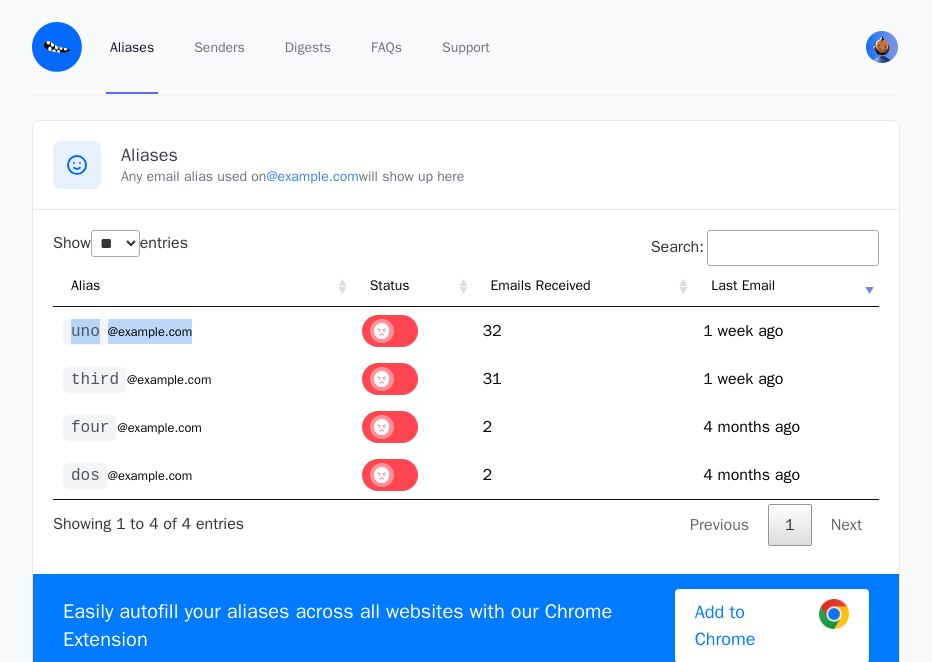 copy on "uno @example.com" 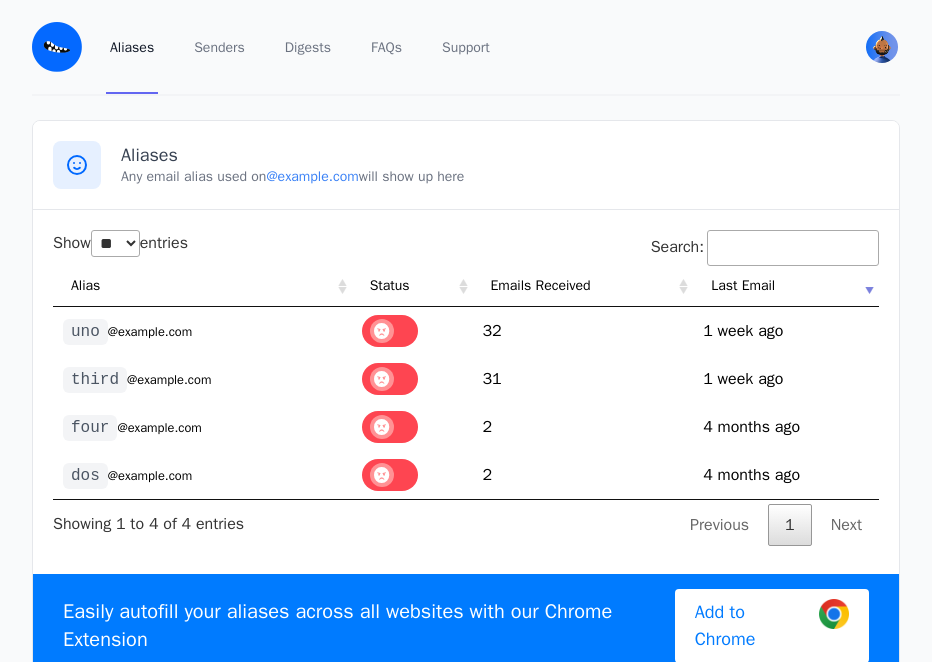 drag, startPoint x: 18, startPoint y: 310, endPoint x: 76, endPoint y: 385, distance: 94.81033 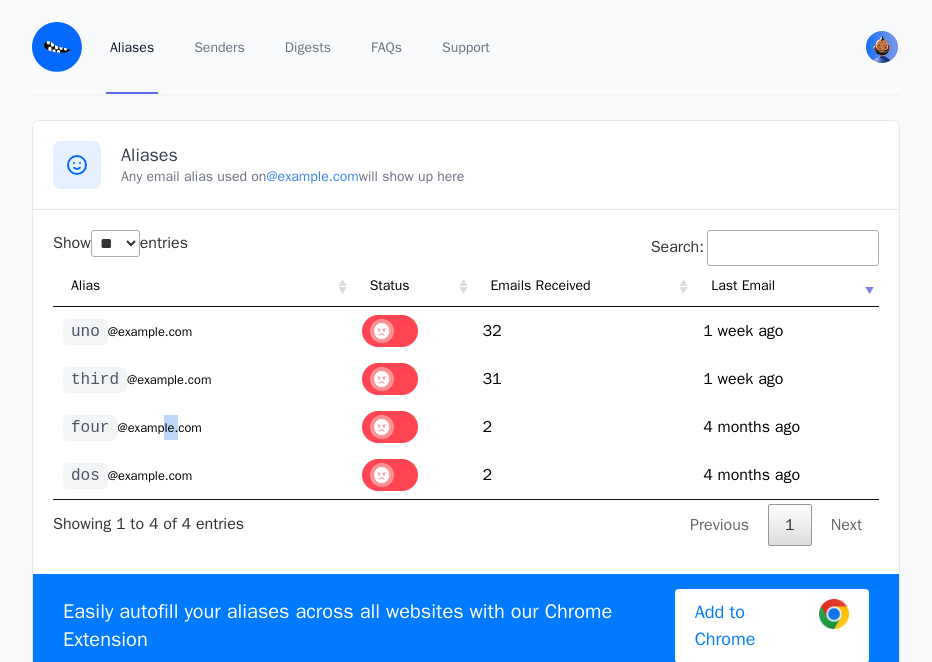 click on "four @otso.eml.monster" at bounding box center [202, 427] 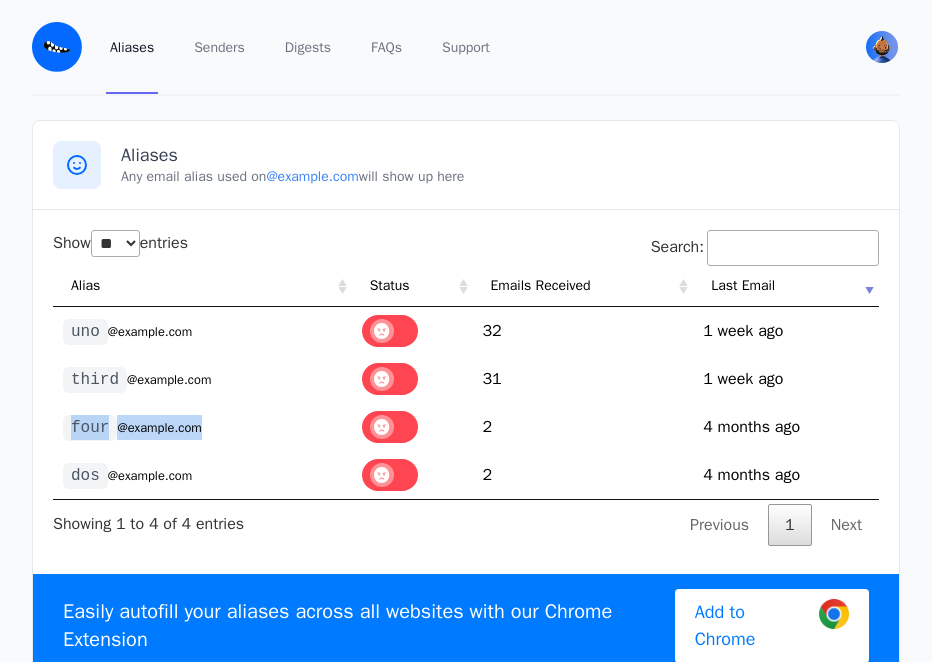 click on "four @otso.eml.monster" at bounding box center [202, 427] 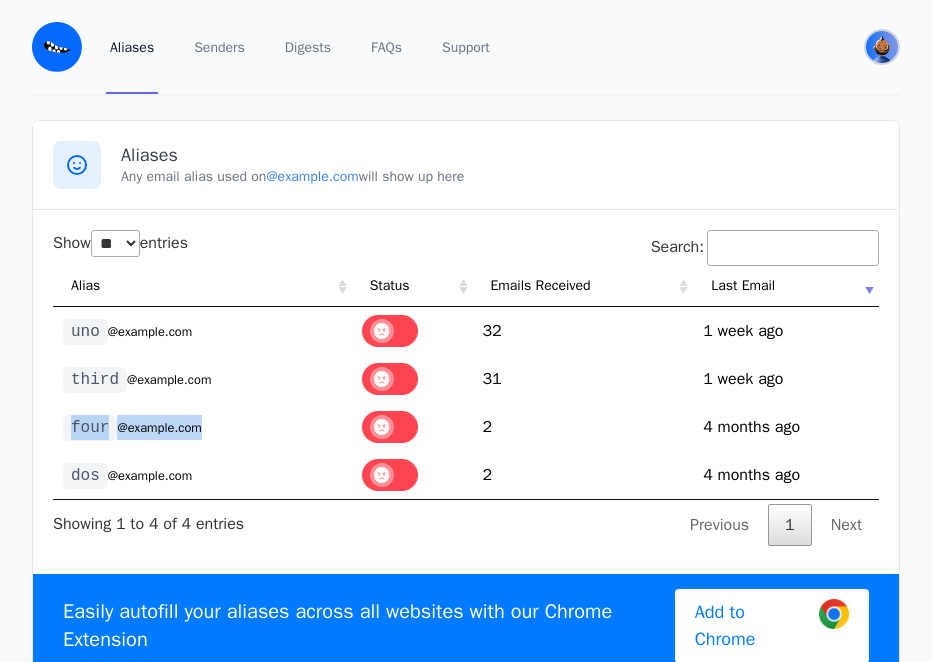 click at bounding box center [882, 47] 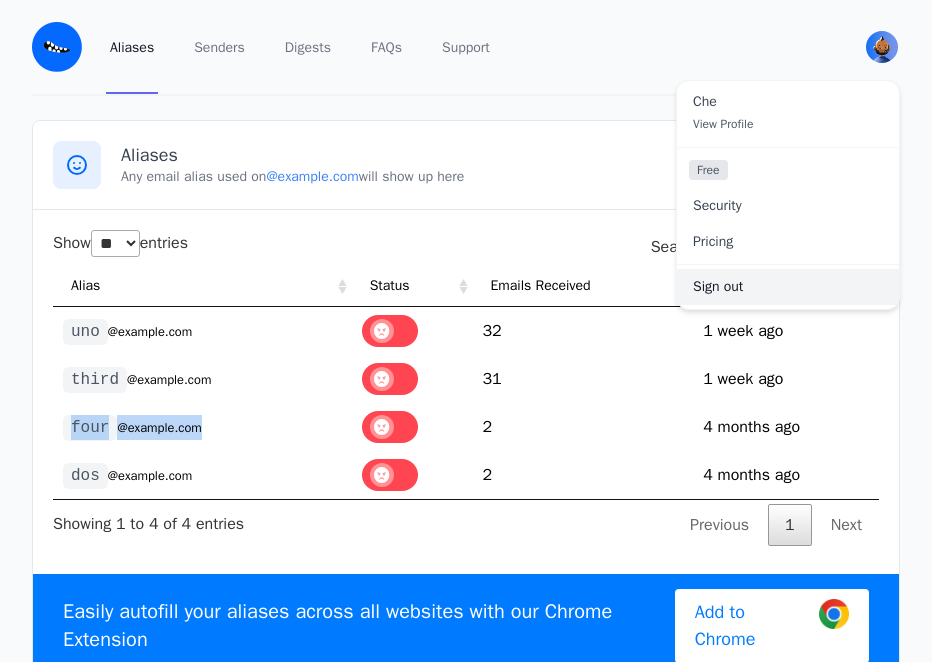 click on "Sign out" at bounding box center [788, 287] 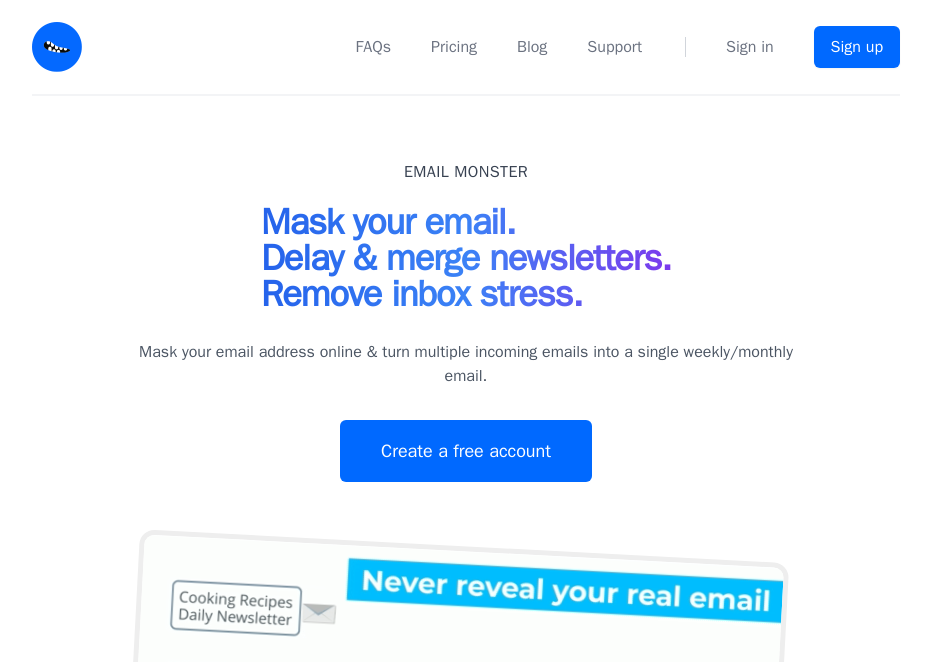 scroll, scrollTop: 0, scrollLeft: 0, axis: both 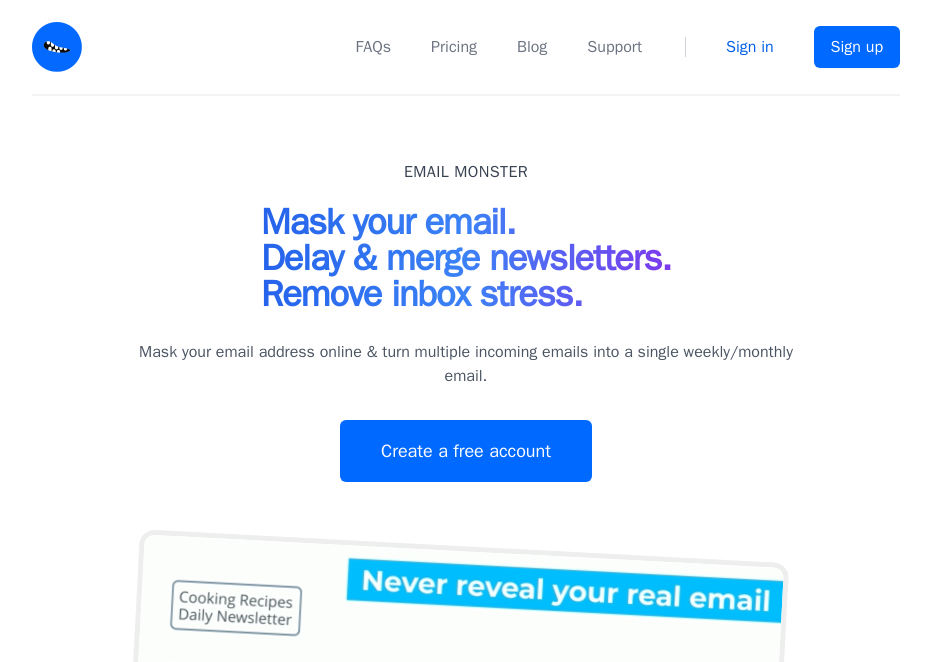 click on "Sign in" at bounding box center [750, 47] 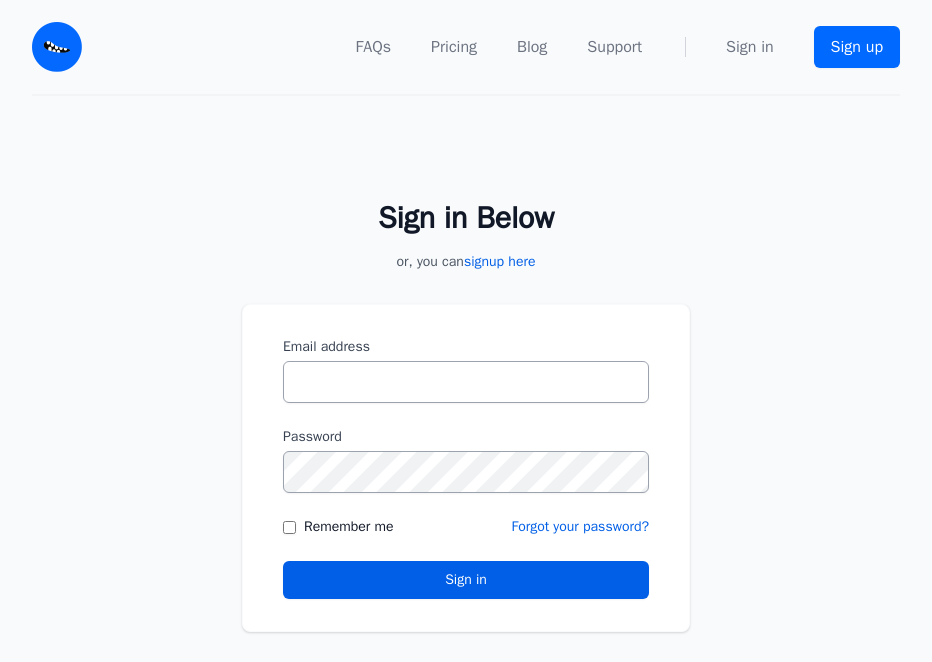 scroll, scrollTop: 0, scrollLeft: 0, axis: both 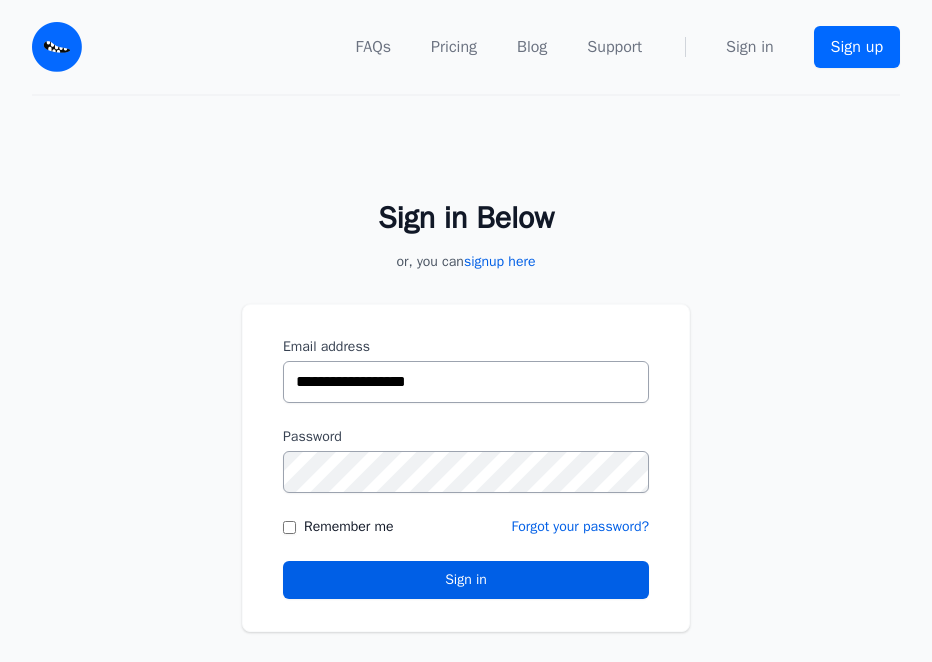 click on "**********" at bounding box center (466, 382) 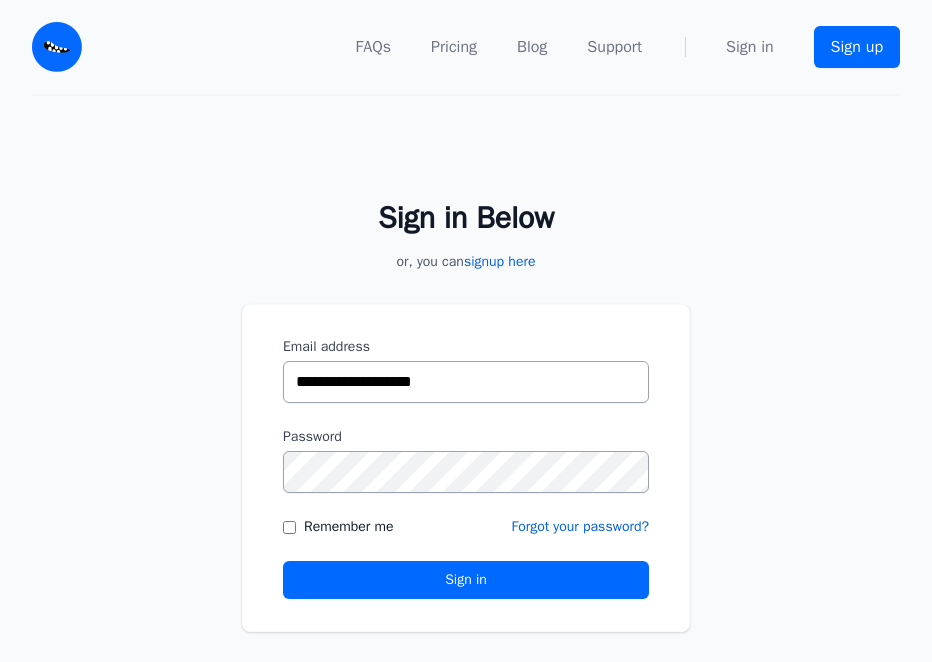 type on "**********" 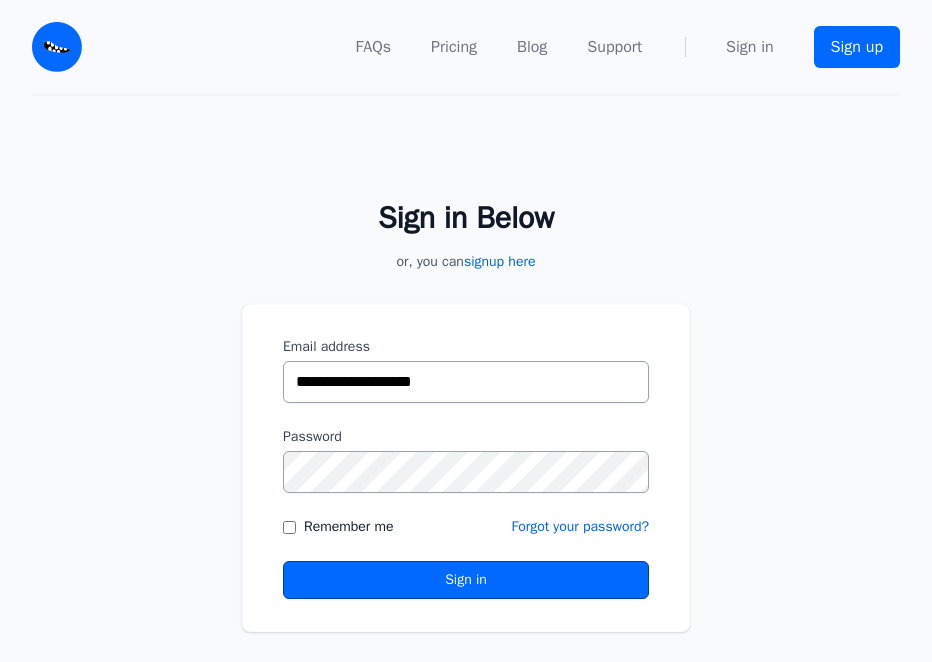 click on "Sign in" at bounding box center (466, 580) 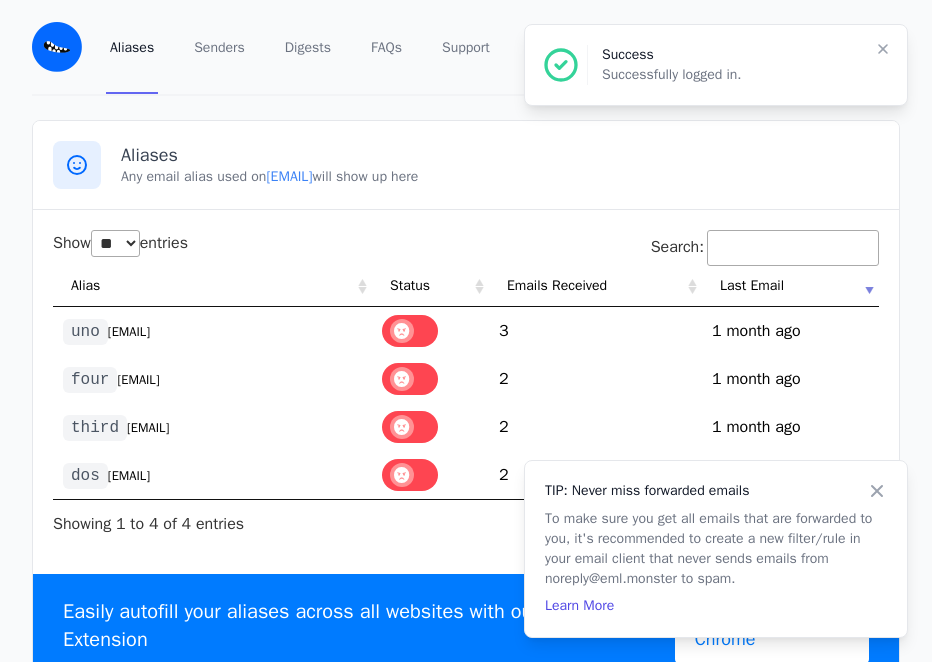 select on "**" 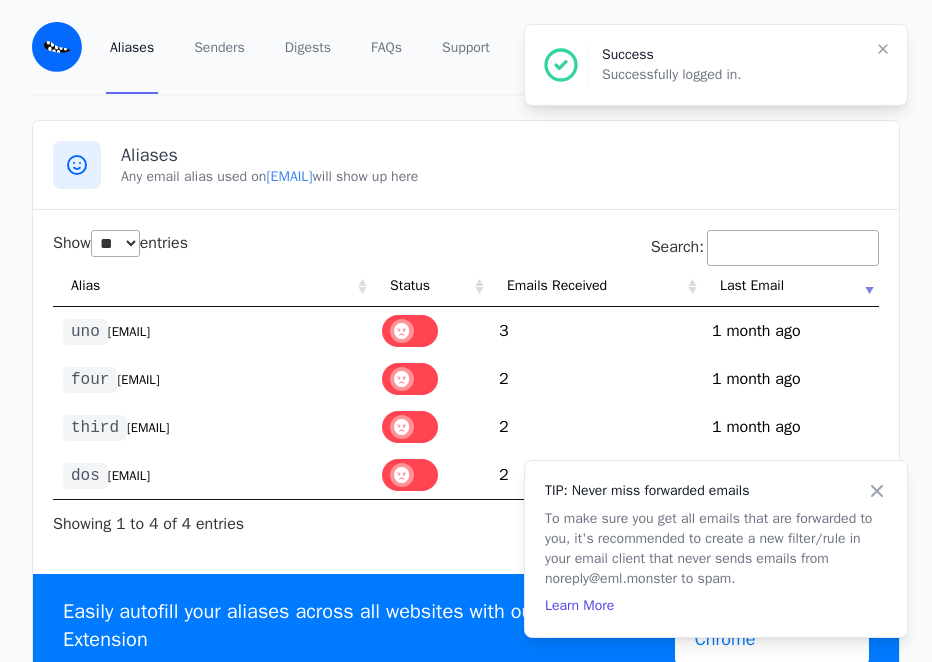 click on "@firydirth.eml.monster" at bounding box center (129, 476) 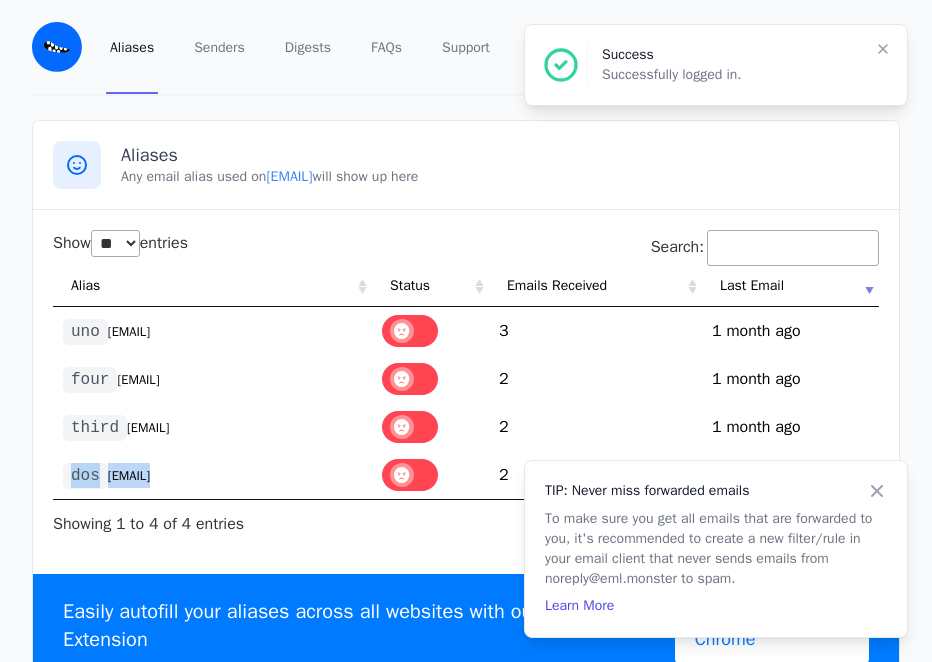 click on "@firydirth.eml.monster" at bounding box center (129, 476) 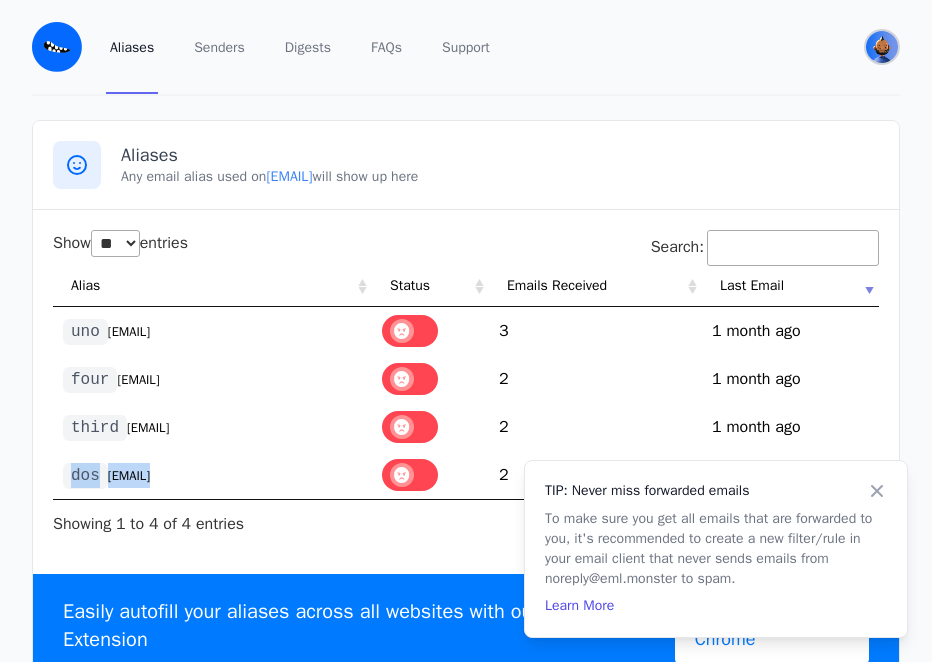 click at bounding box center (882, 47) 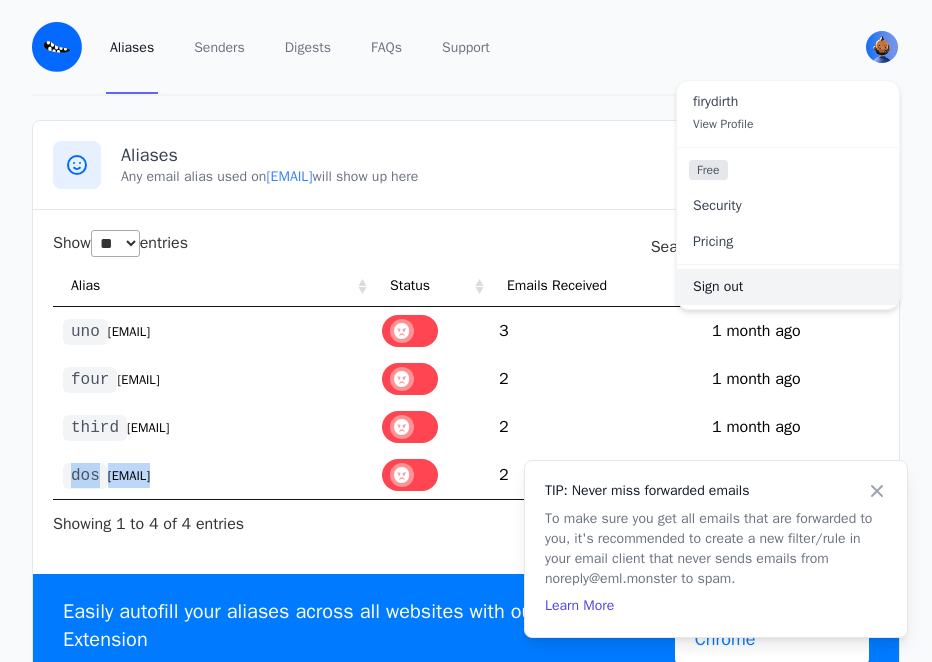 click on "Sign out" at bounding box center (788, 287) 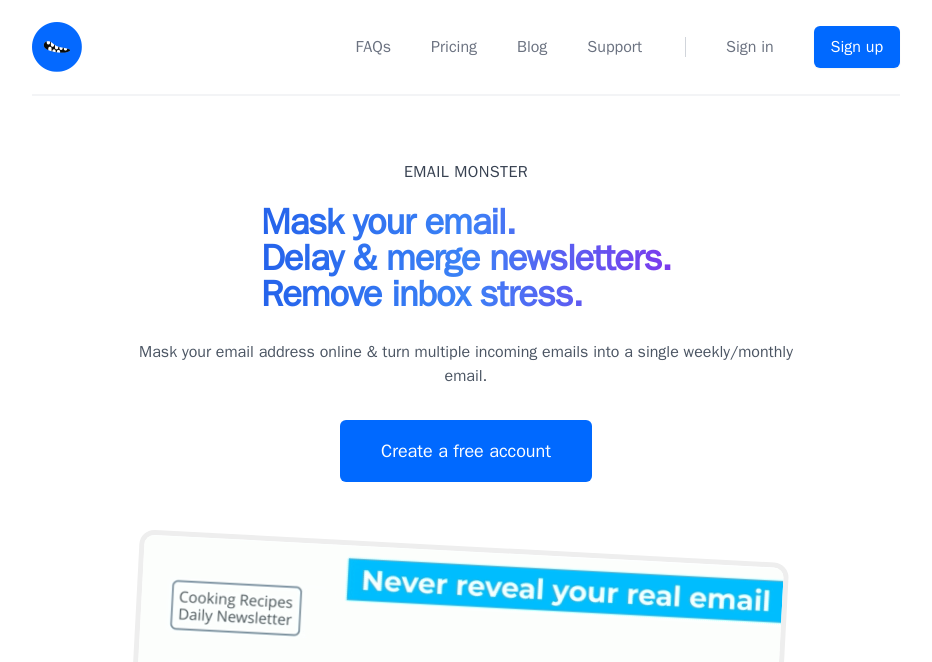 scroll, scrollTop: 0, scrollLeft: 0, axis: both 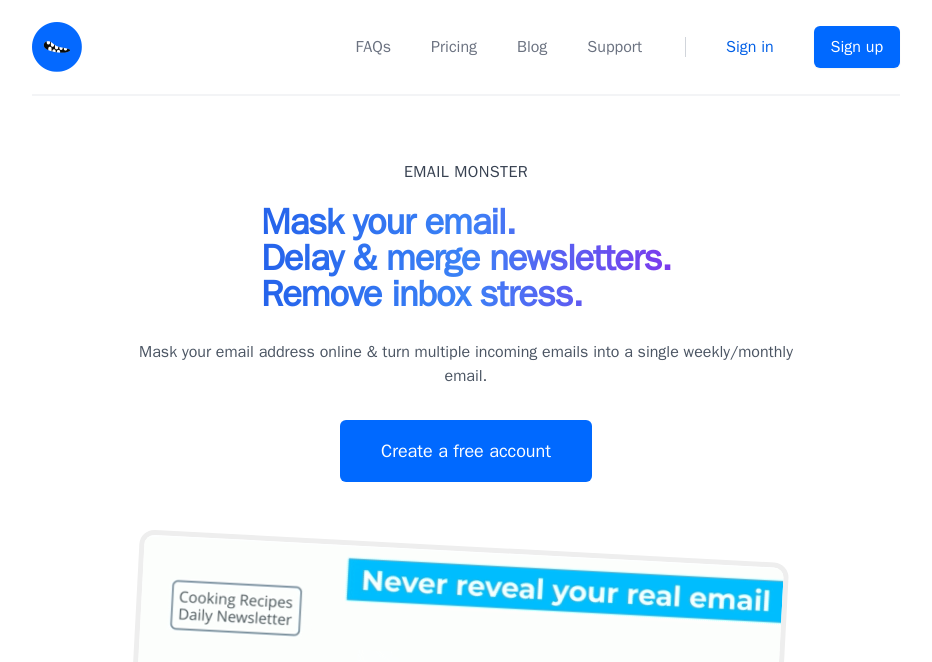 click on "Sign in" at bounding box center (750, 47) 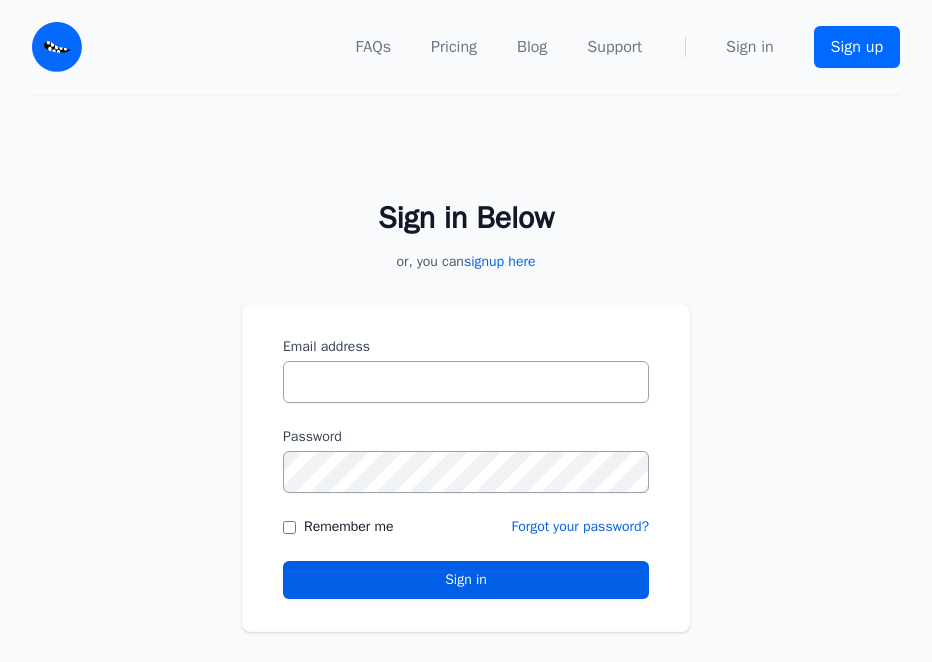 scroll, scrollTop: 0, scrollLeft: 0, axis: both 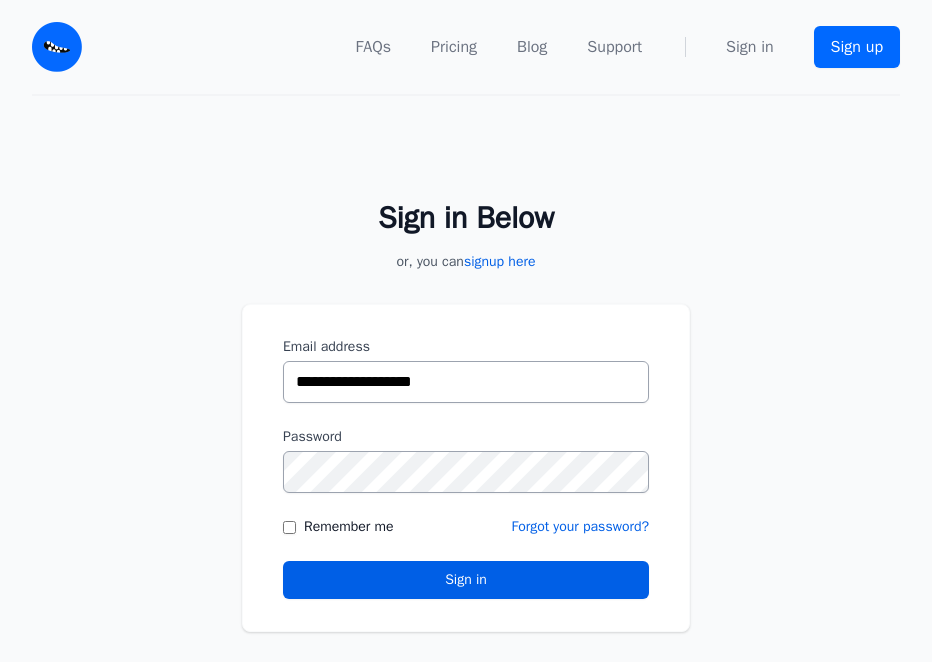 drag, startPoint x: 182, startPoint y: 545, endPoint x: 207, endPoint y: 519, distance: 36.069378 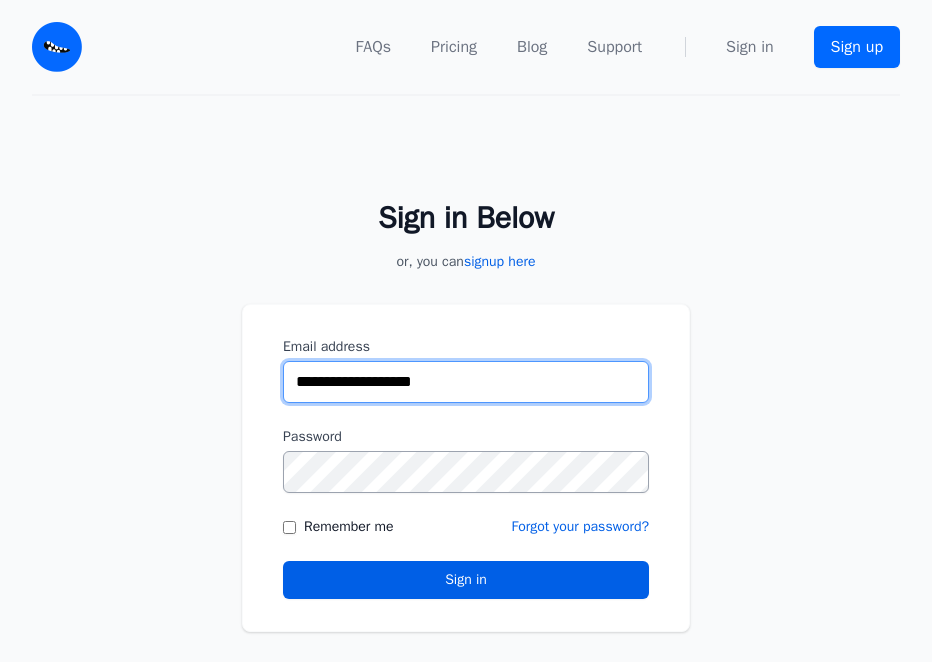click on "**********" at bounding box center (466, 382) 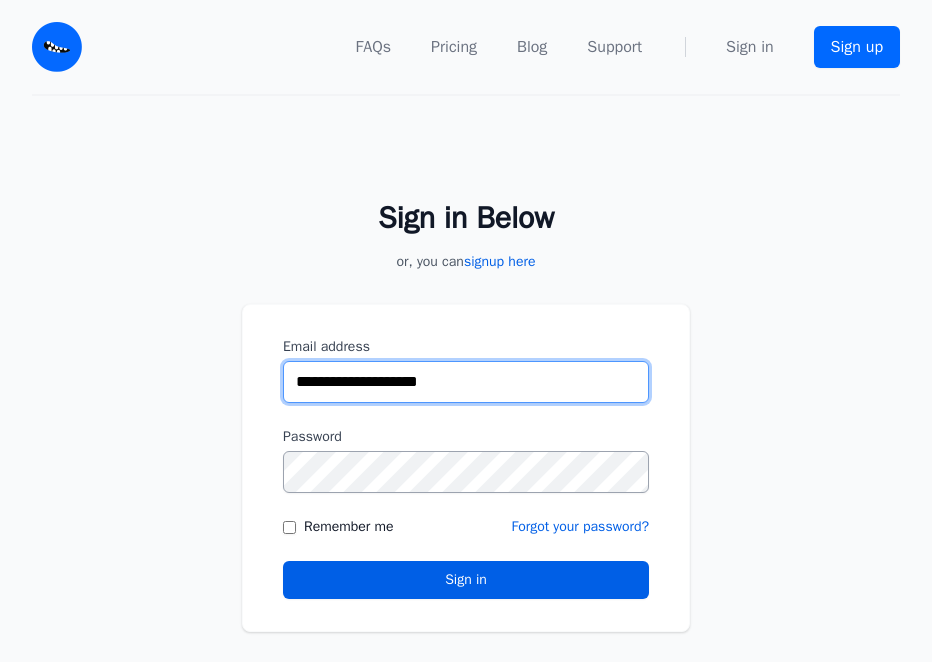 type on "**********" 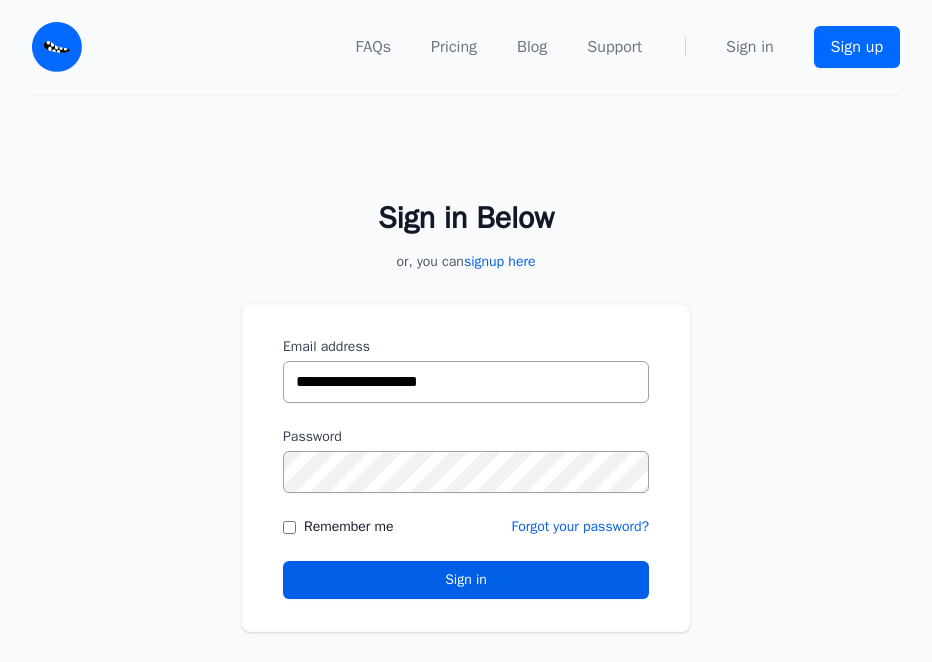 click on "**********" at bounding box center [466, 468] 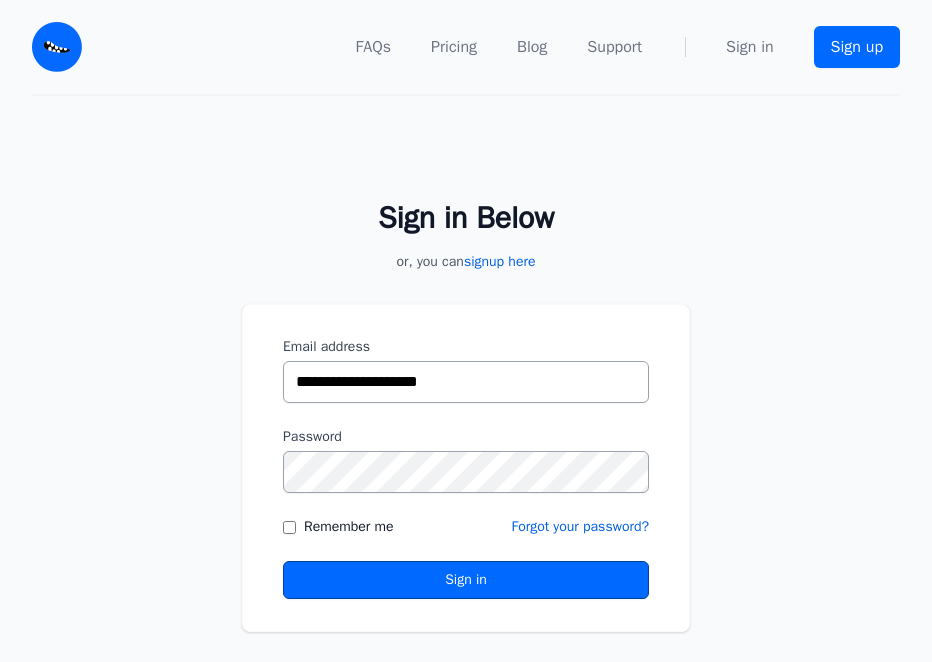 click on "Sign in" at bounding box center (466, 580) 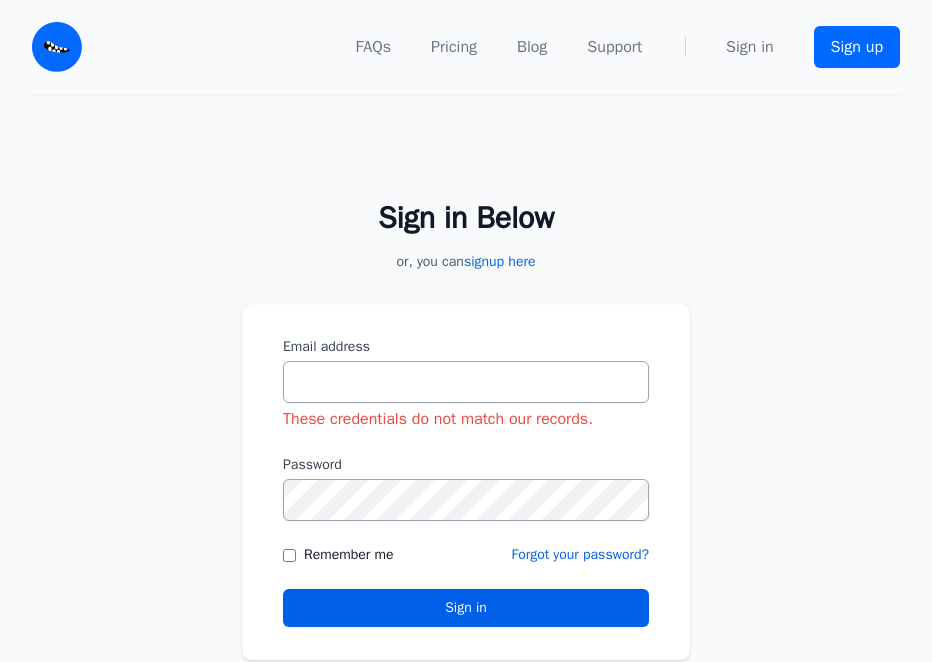 scroll, scrollTop: 0, scrollLeft: 0, axis: both 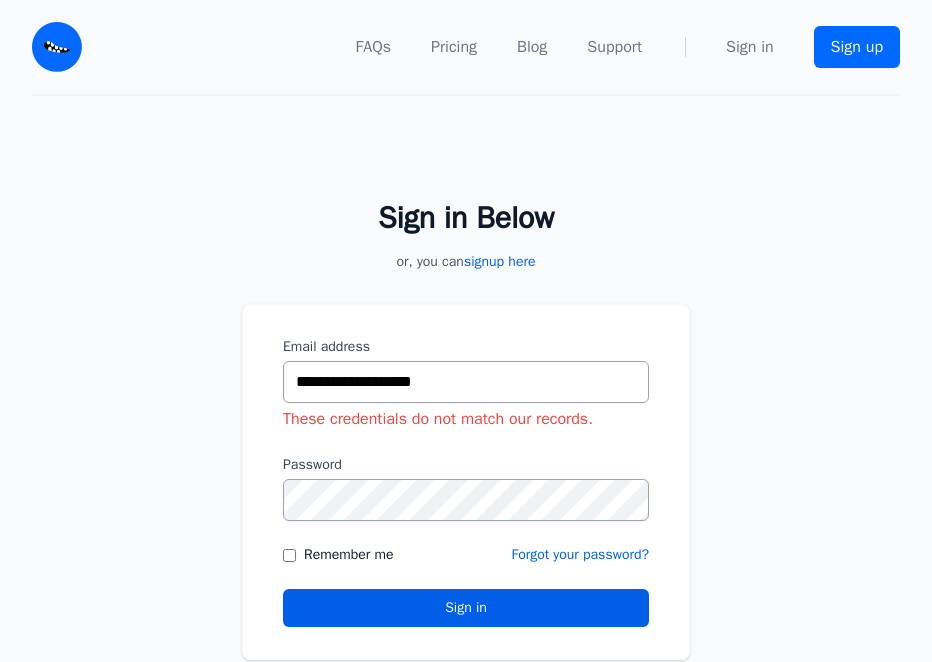 click on "**********" at bounding box center (466, 382) 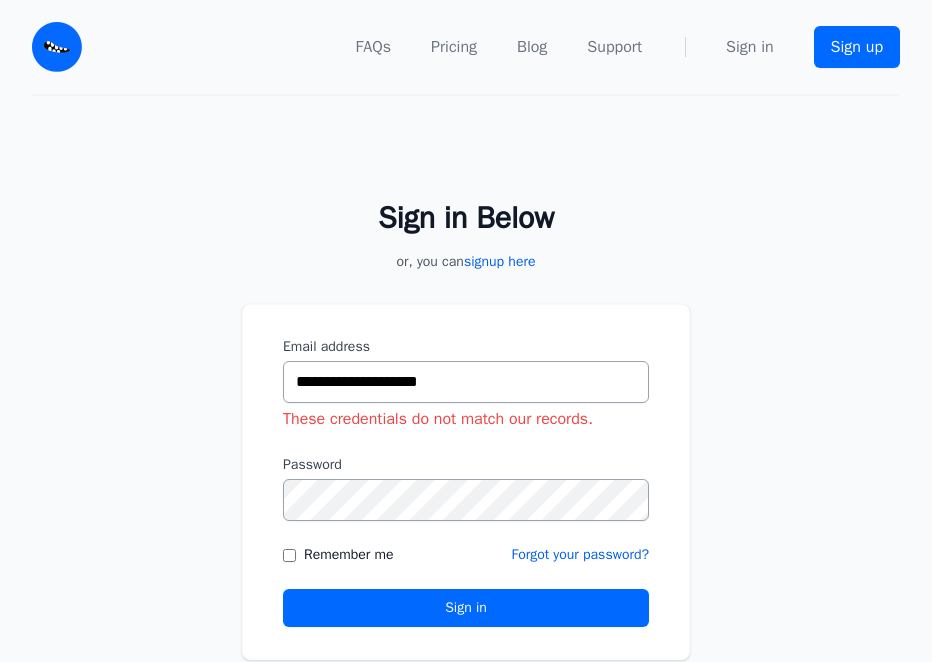 type on "**********" 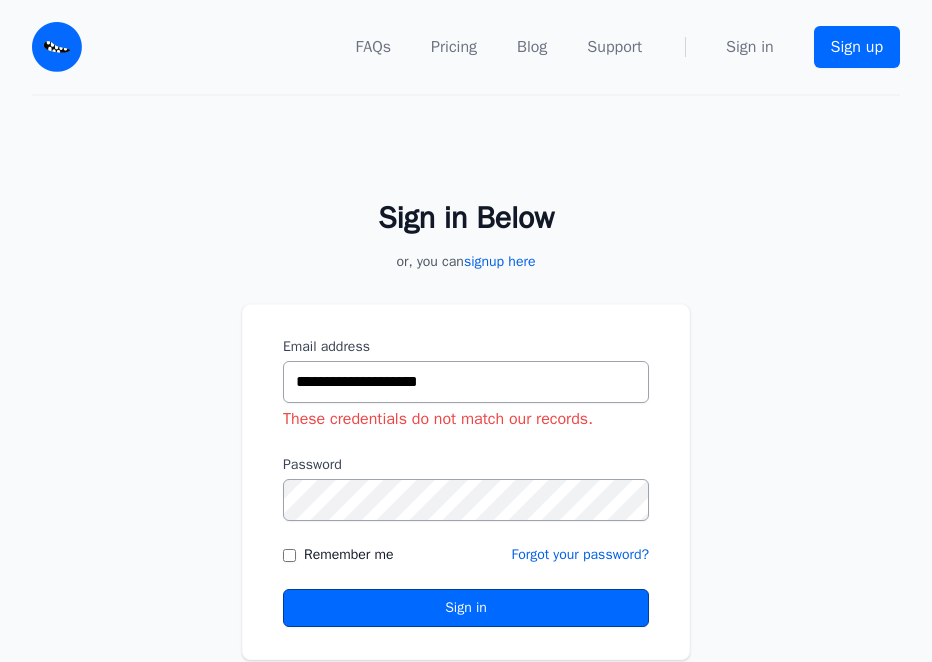 click on "Sign in" at bounding box center [466, 608] 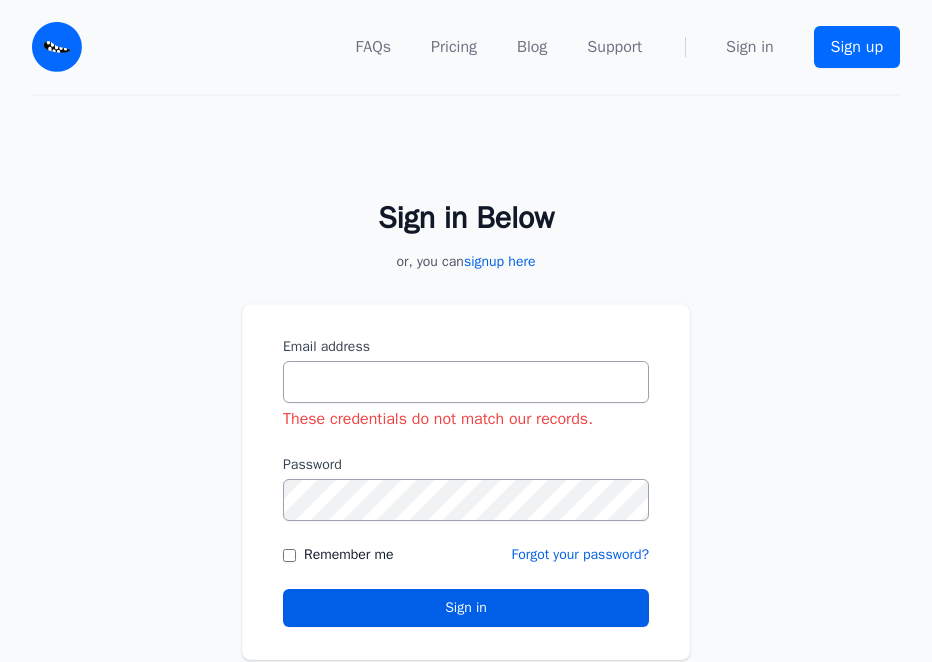 scroll, scrollTop: 0, scrollLeft: 0, axis: both 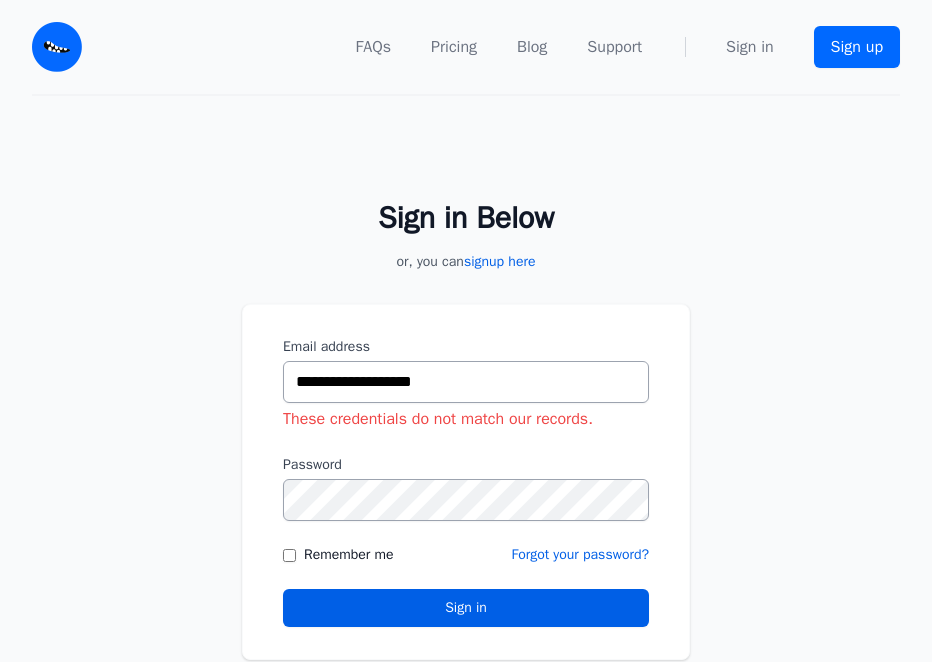 click on "**********" at bounding box center [466, 382] 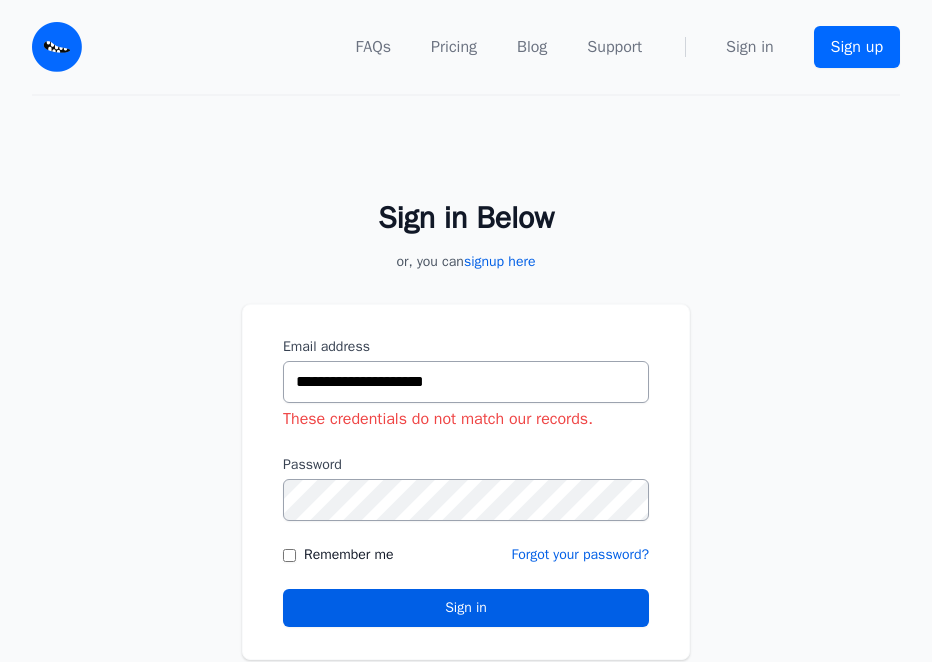 type on "**********" 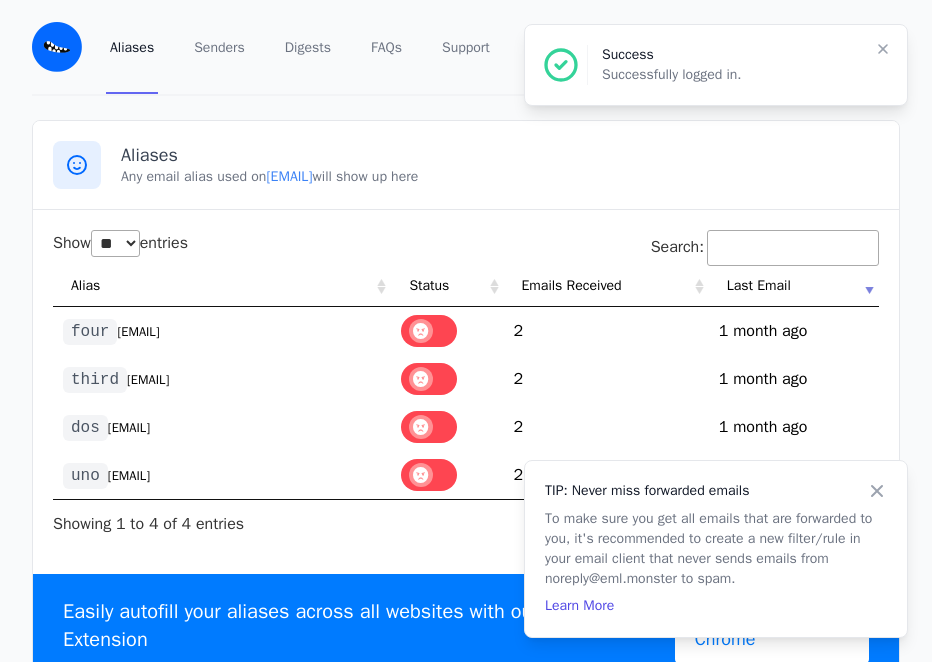 select on "**" 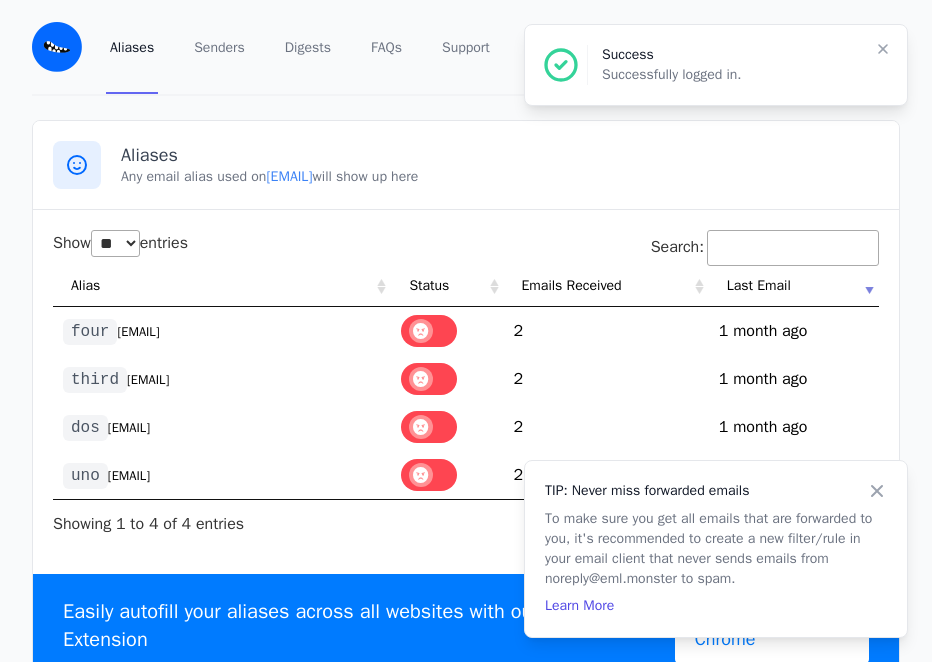 click on "[EMAIL]" at bounding box center [129, 476] 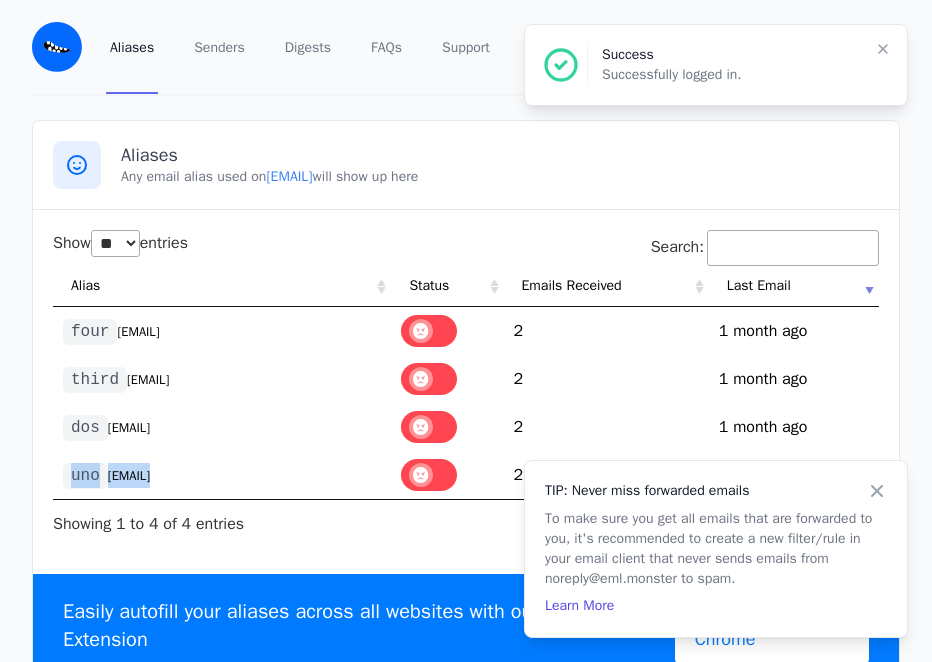 click on "[EMAIL]" at bounding box center (129, 476) 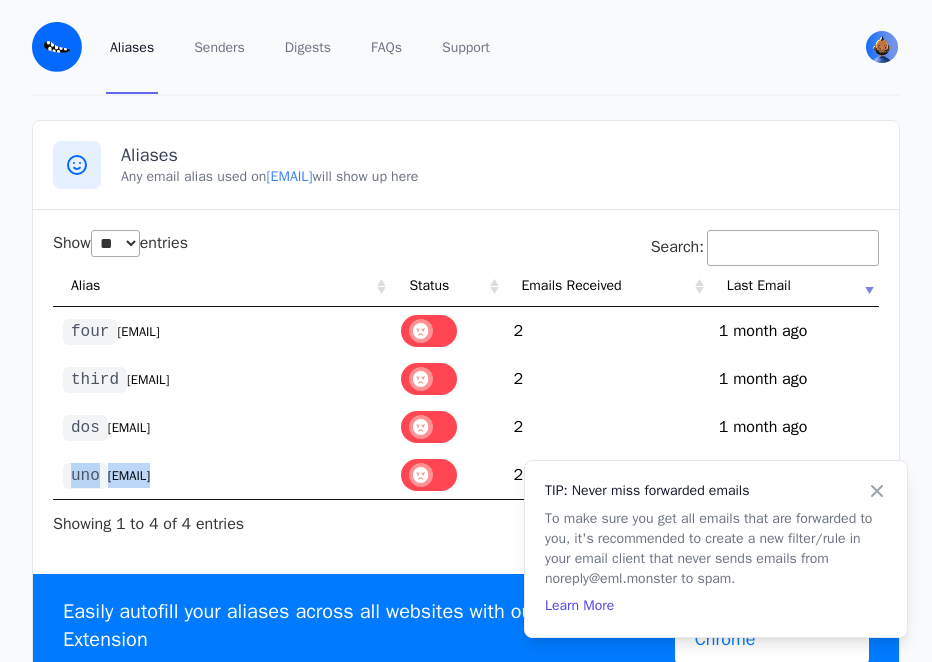 copy on "uno [EMAIL]" 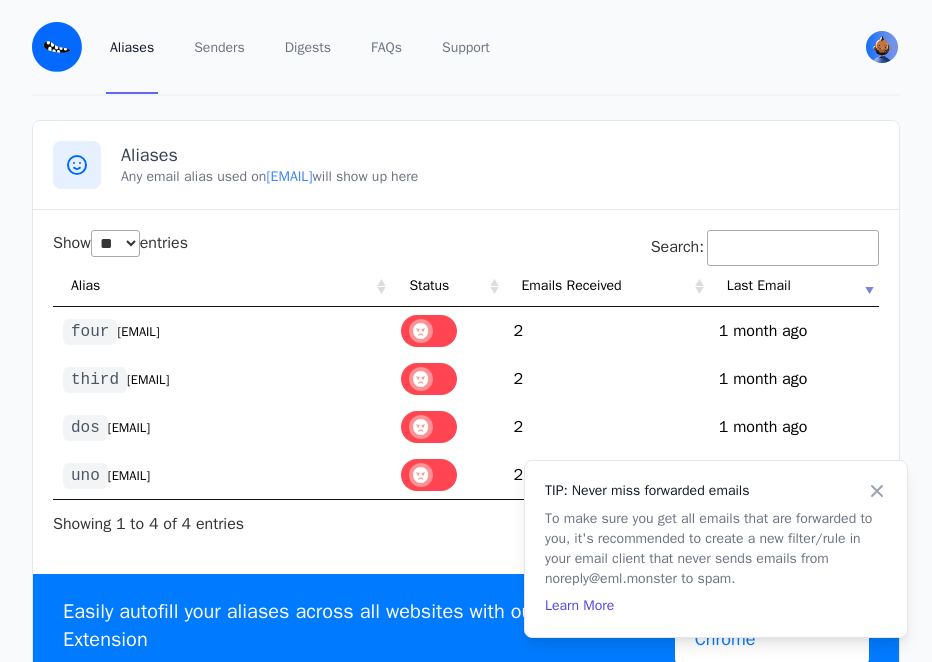 click on "Aliases
Any email alias used on  [EMAIL]  will show up here
Show  ** ** ** ***  entries Search:
Alias Status Emails Received Last Email
four [EMAIL]
2
1749782409 1 month ago
third [EMAIL]
2
1749779213 1 month ago
dos [EMAIL]
2 uno" at bounding box center [466, 409] 